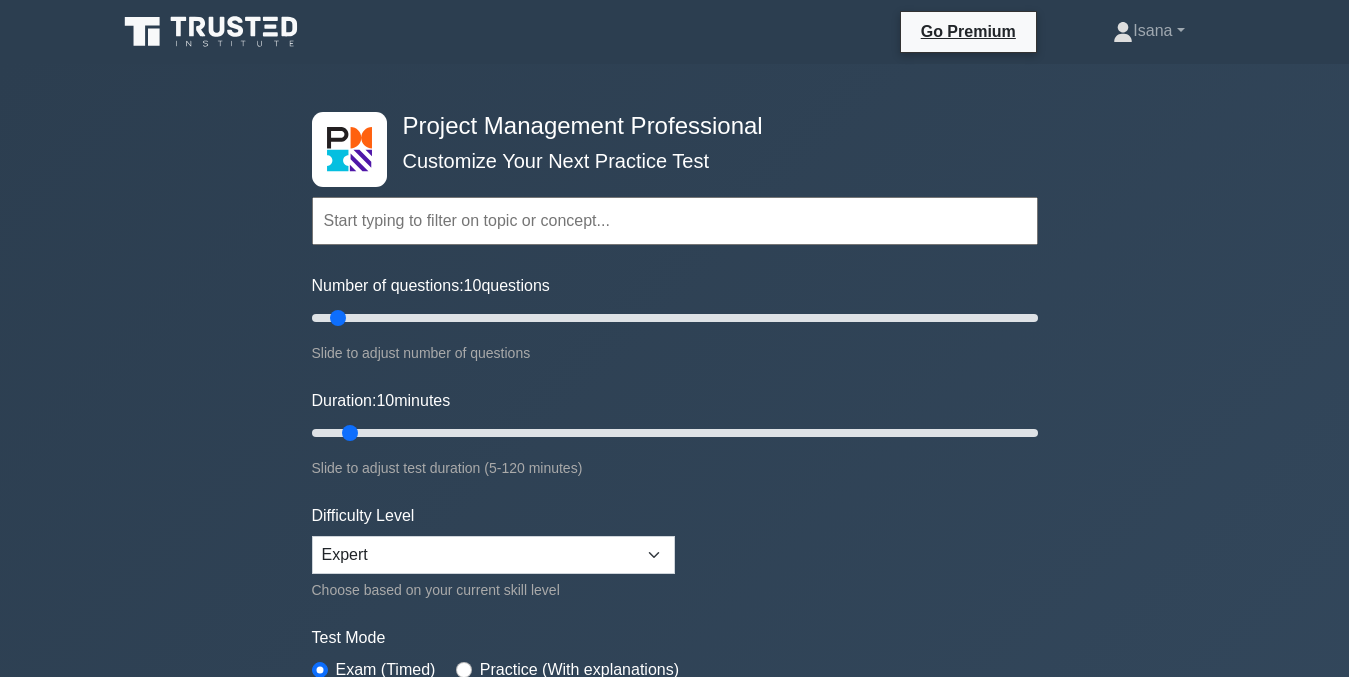 scroll, scrollTop: 0, scrollLeft: 0, axis: both 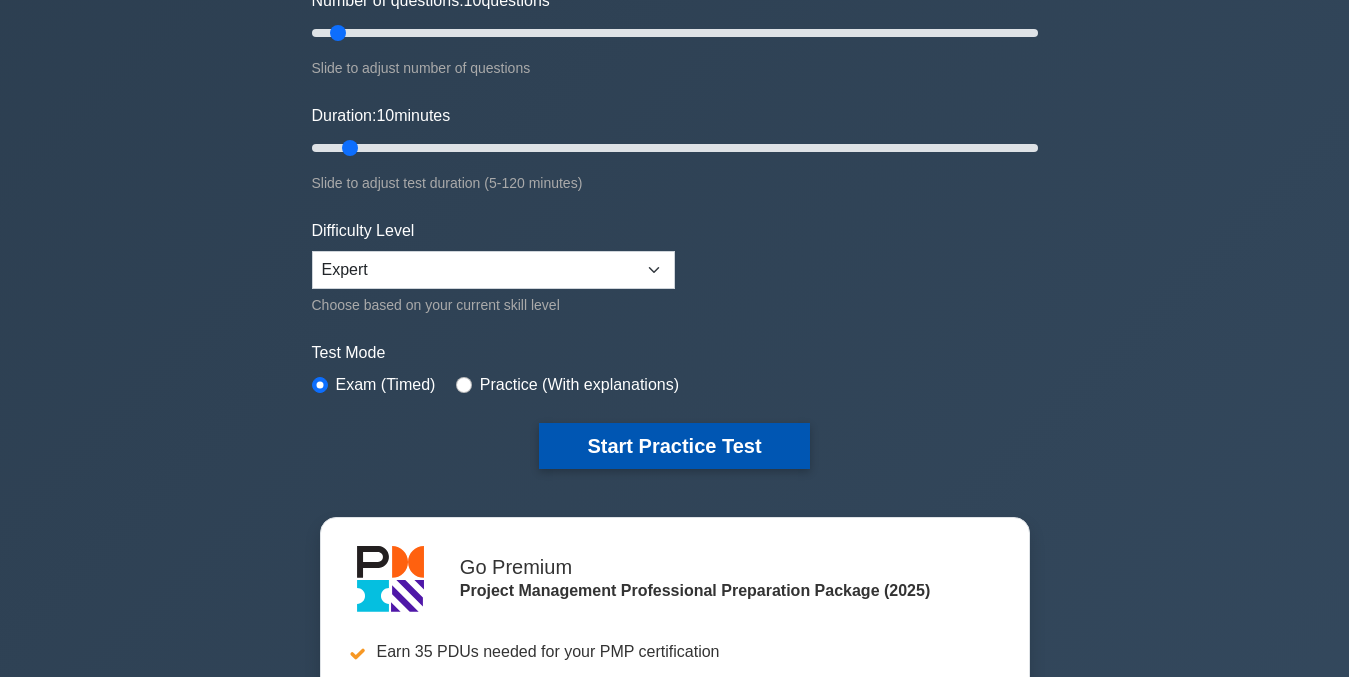 click on "Start Practice Test" at bounding box center [674, 446] 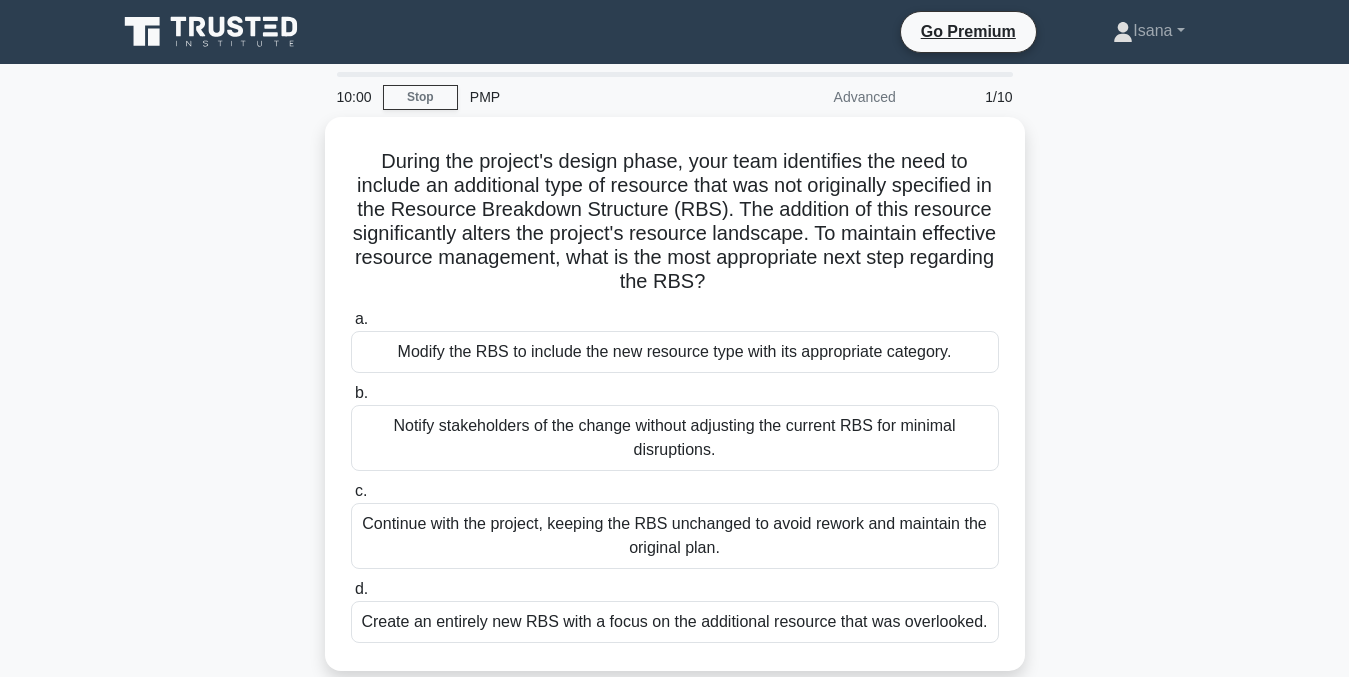scroll, scrollTop: 0, scrollLeft: 0, axis: both 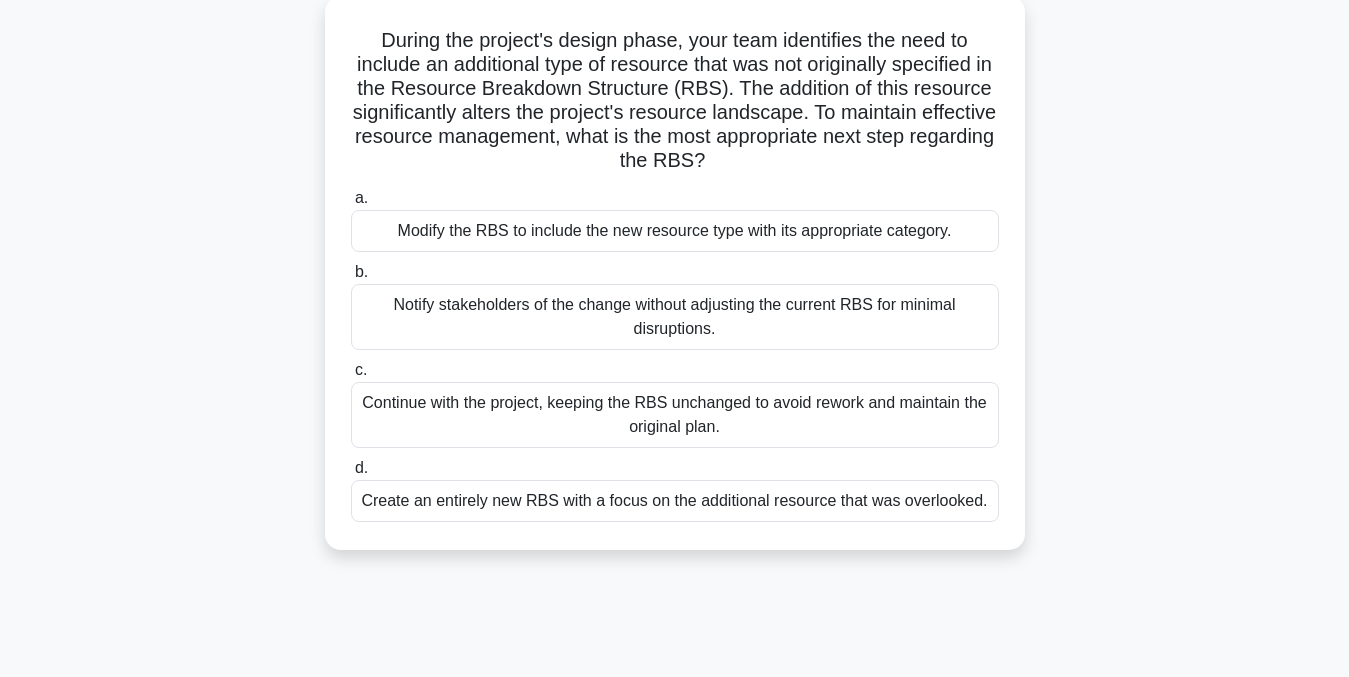 click on "Modify the RBS to include the new resource type with its appropriate category." at bounding box center (675, 231) 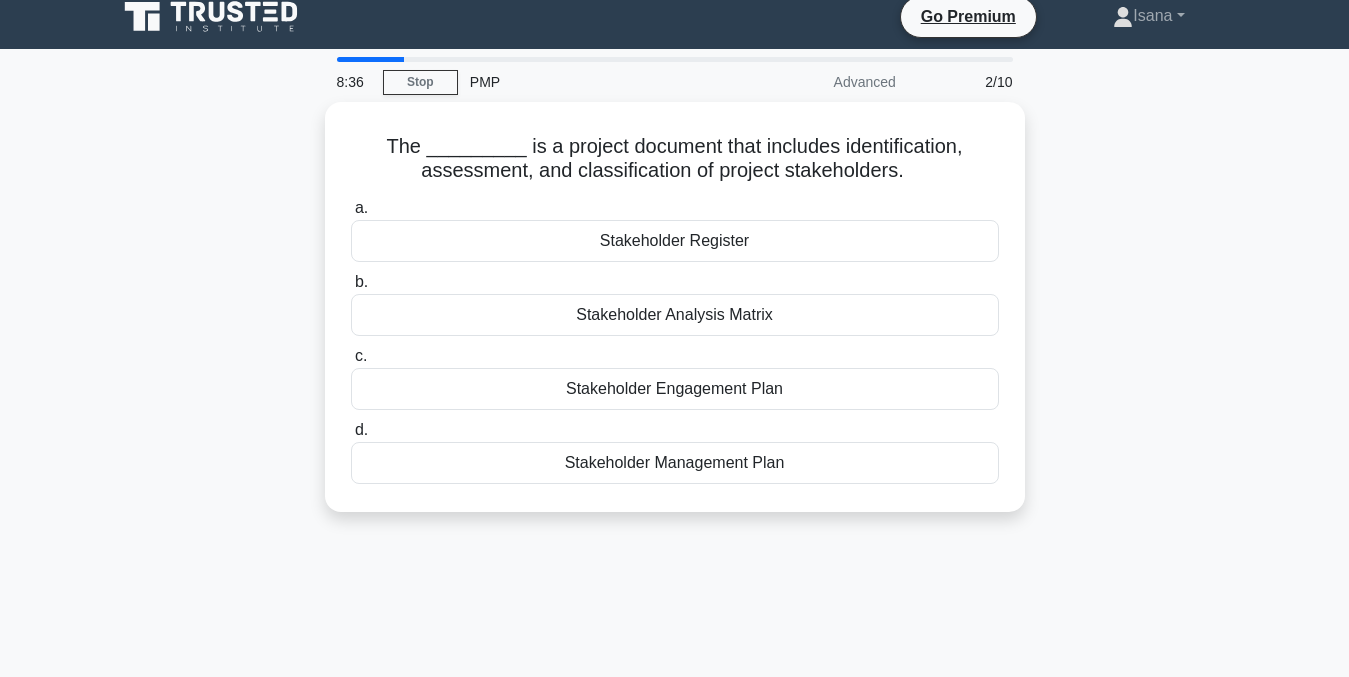 scroll, scrollTop: 0, scrollLeft: 0, axis: both 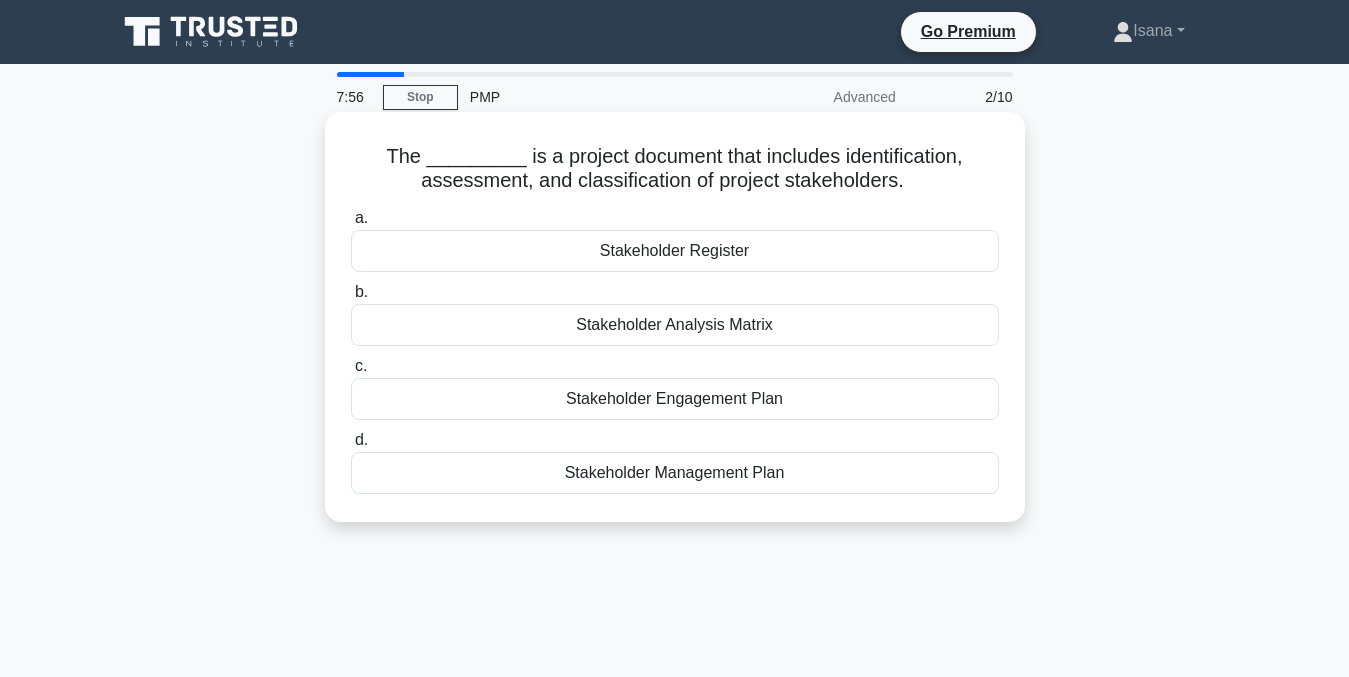 click on "Stakeholder Register" at bounding box center [675, 251] 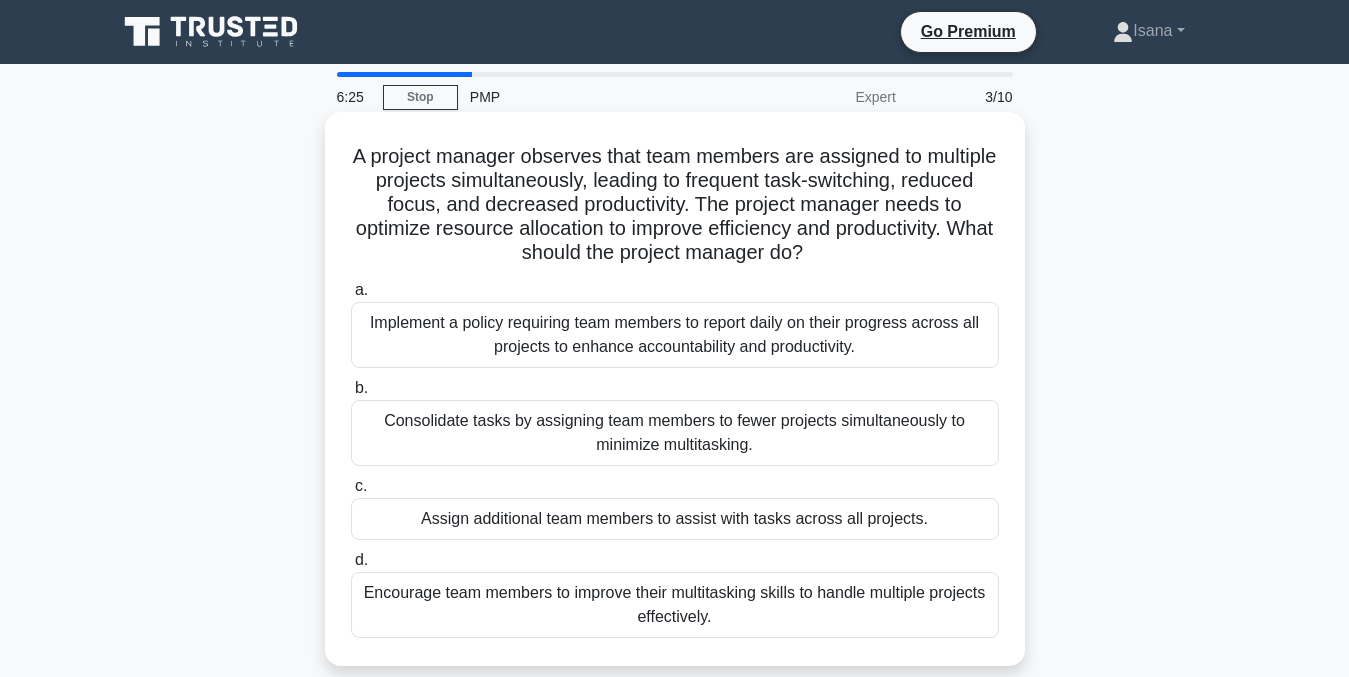 click on "Consolidate tasks by assigning team members to fewer projects simultaneously to minimize multitasking." at bounding box center [675, 433] 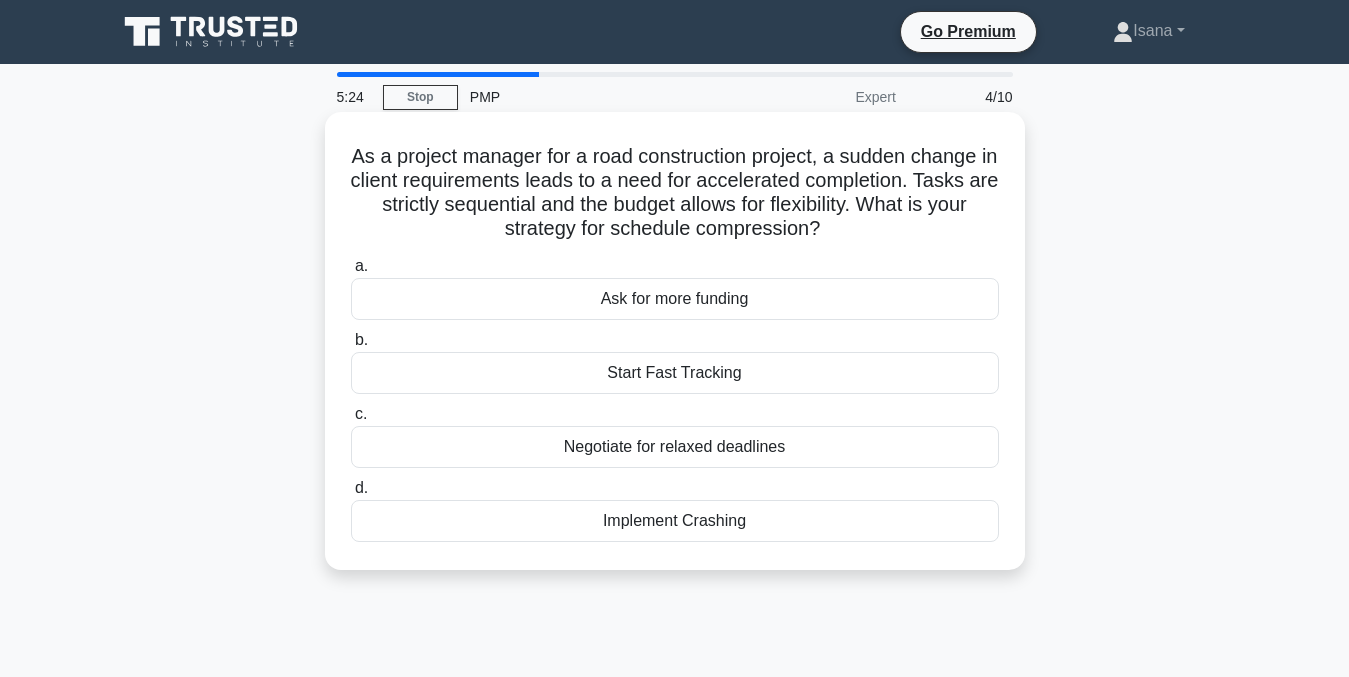click on "Start Fast Tracking" at bounding box center (675, 373) 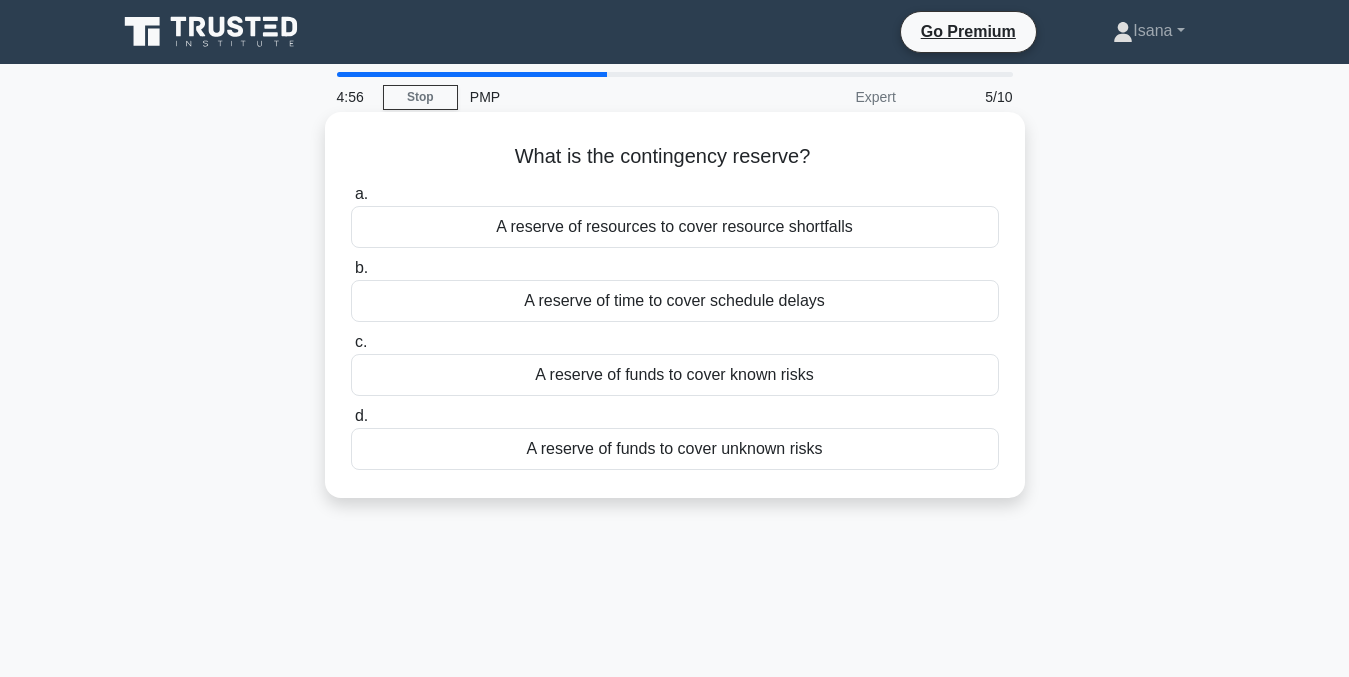 click on "A reserve of funds to cover unknown risks" at bounding box center (675, 449) 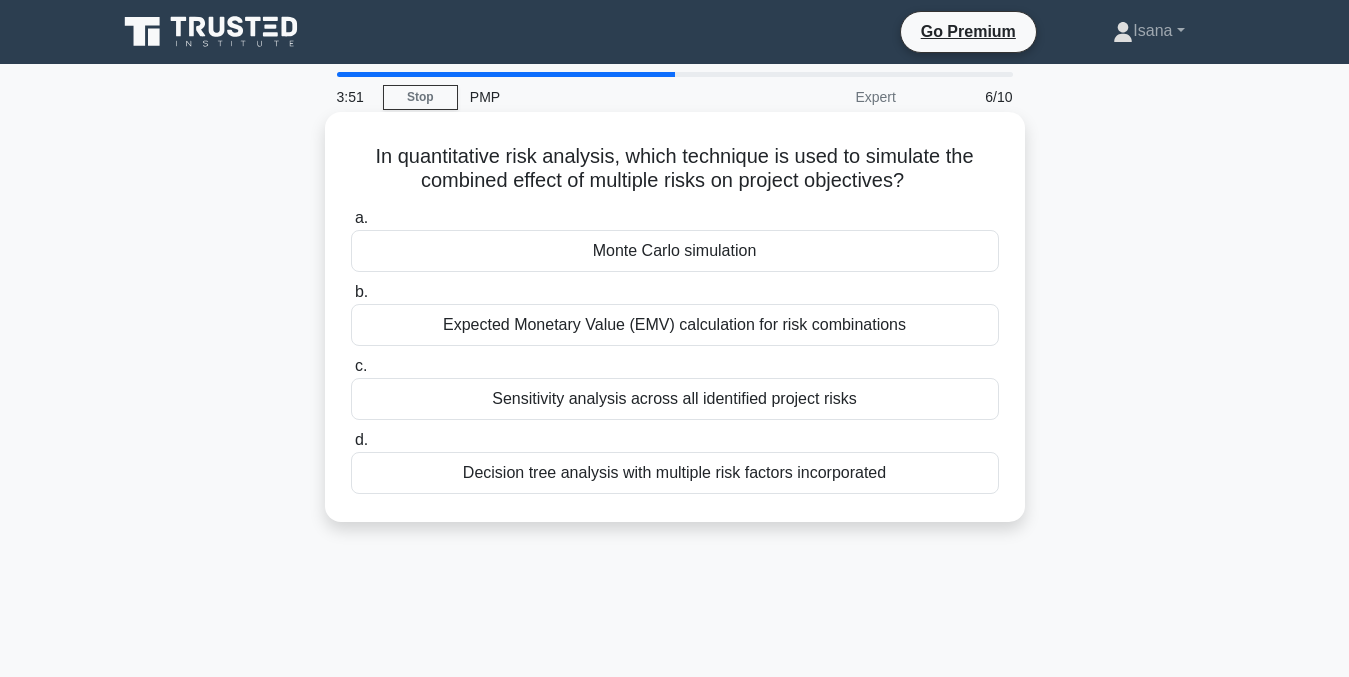 click on "Monte Carlo simulation" at bounding box center [675, 251] 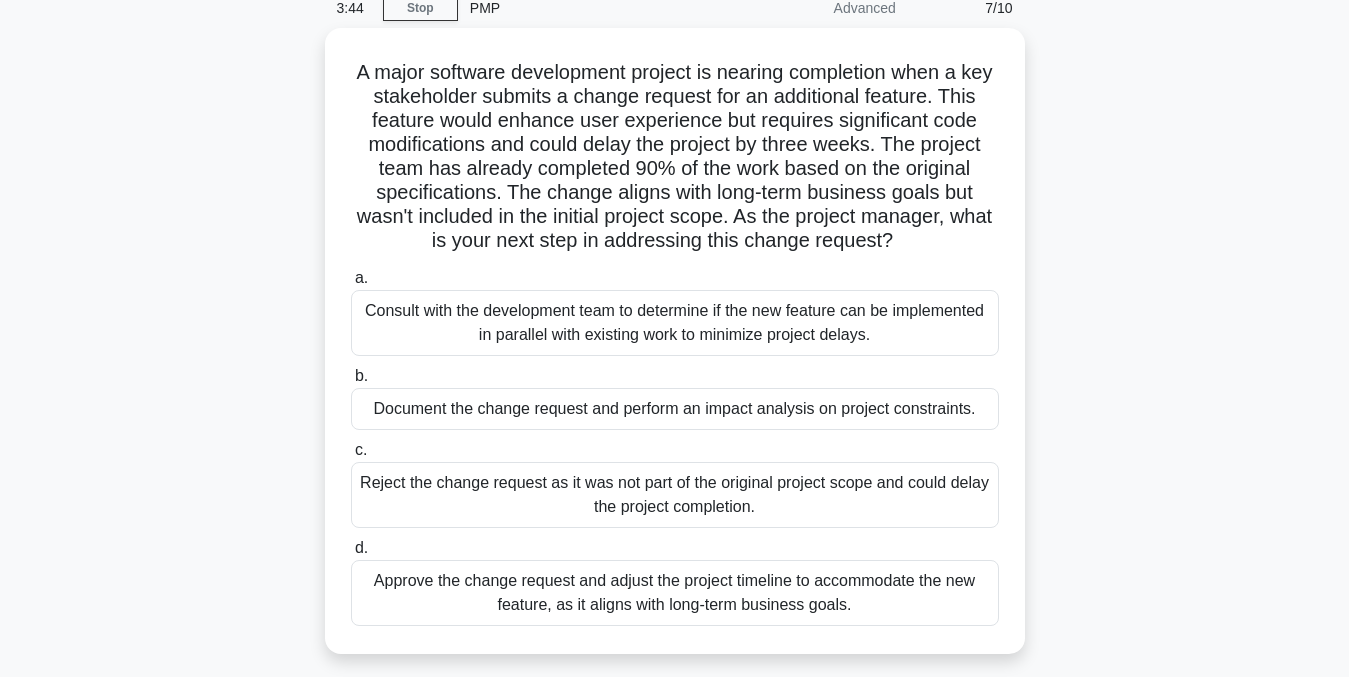 scroll, scrollTop: 91, scrollLeft: 0, axis: vertical 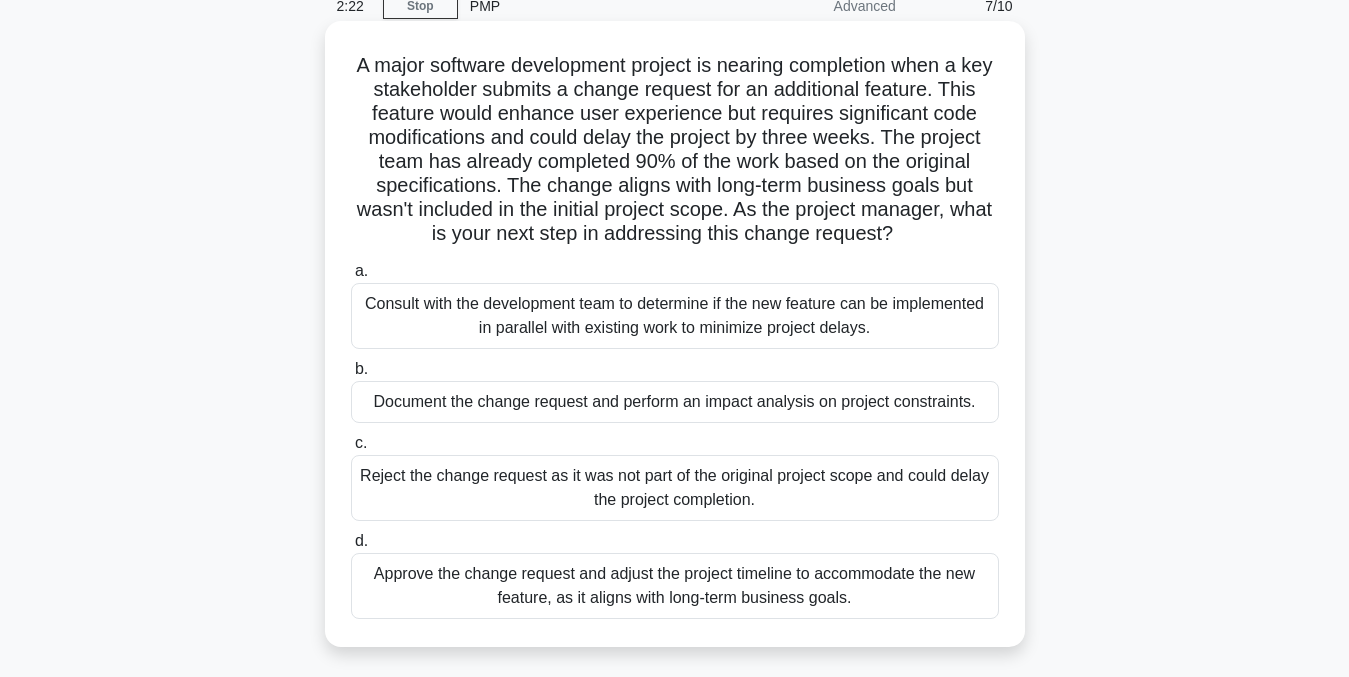 click on "Document the change request and perform an impact analysis on project constraints." at bounding box center [675, 402] 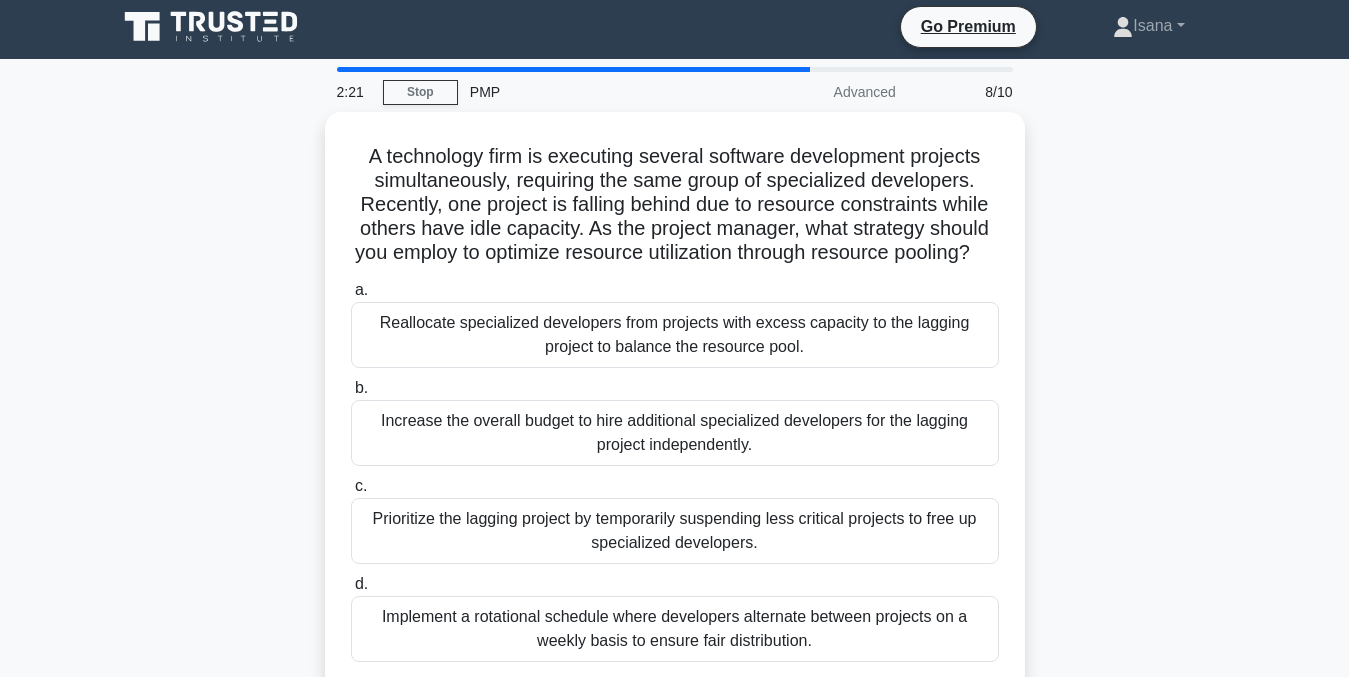 scroll, scrollTop: 0, scrollLeft: 0, axis: both 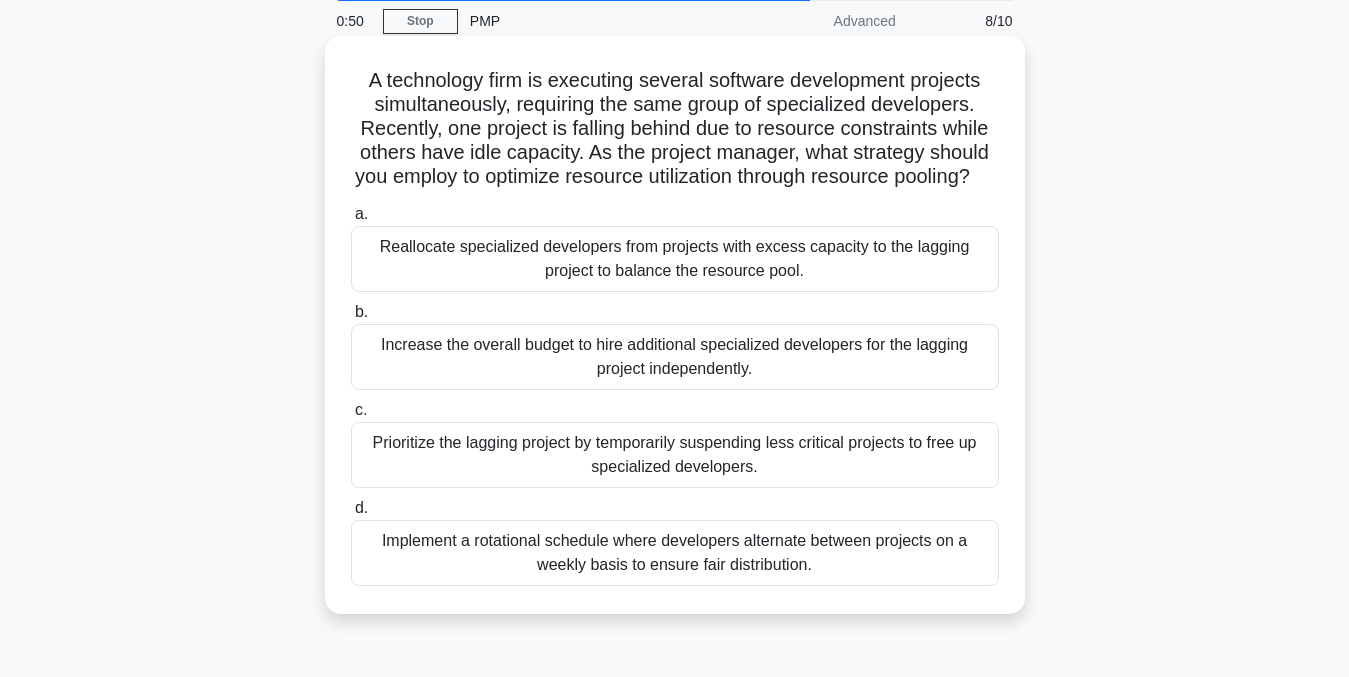 click on "Implement a rotational schedule where developers alternate between projects on a weekly basis to ensure fair distribution." at bounding box center [675, 553] 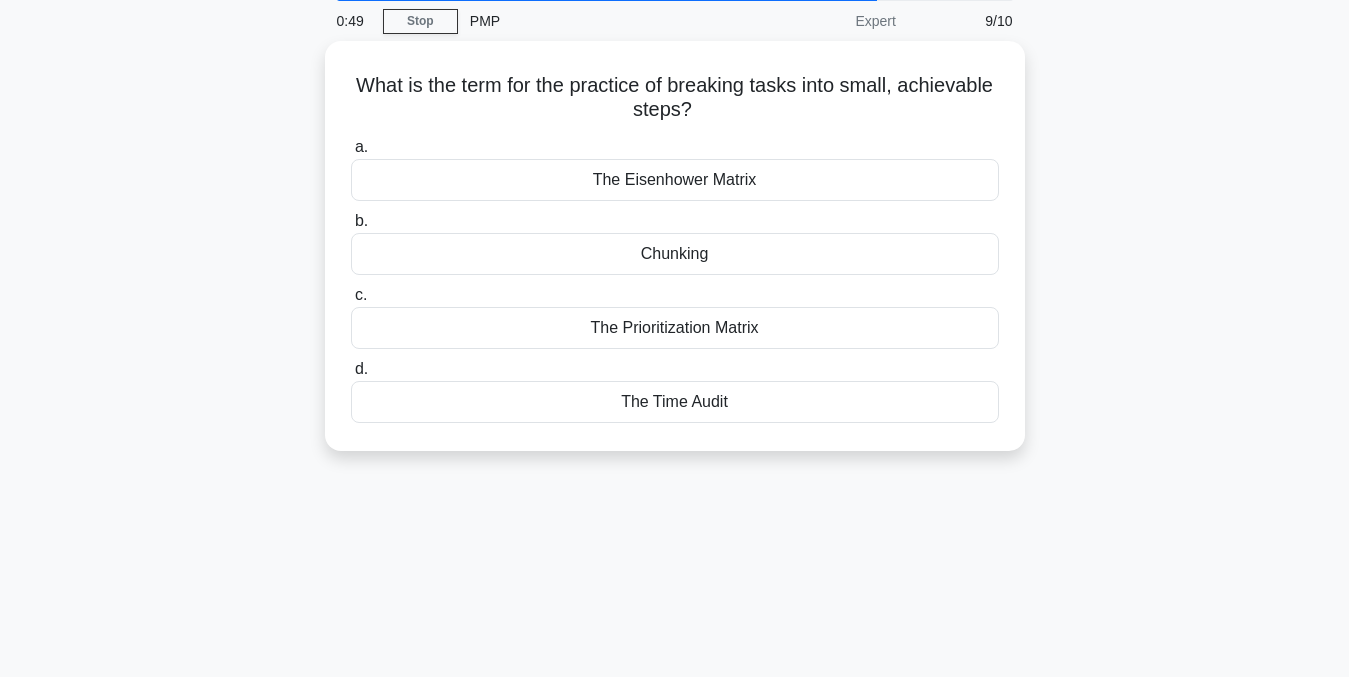 scroll, scrollTop: 0, scrollLeft: 0, axis: both 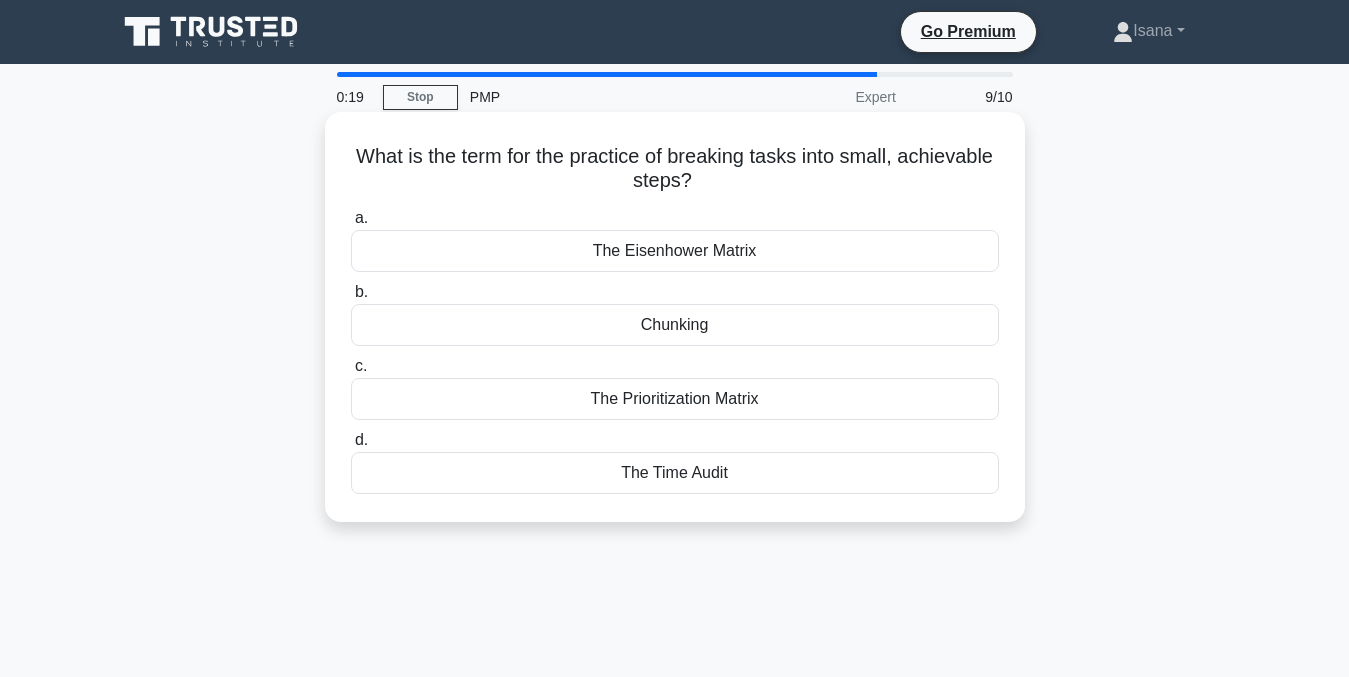 click on "The Prioritization Matrix" at bounding box center [675, 399] 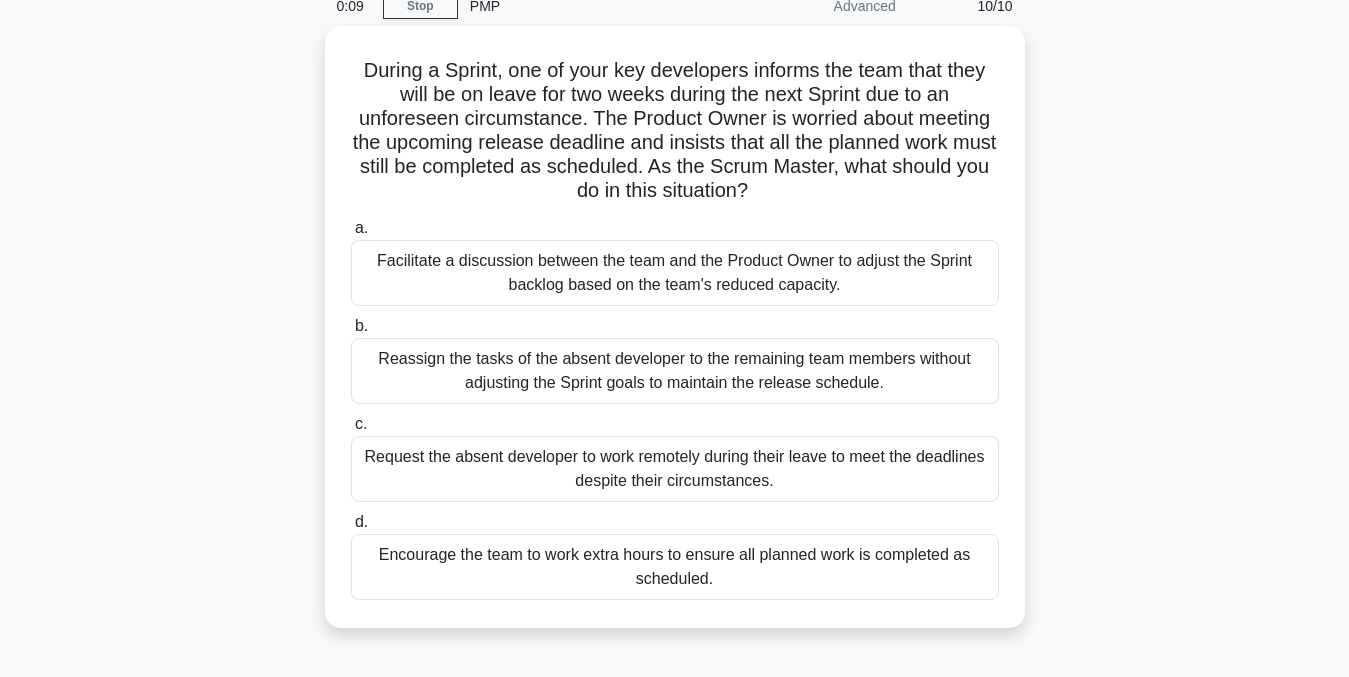 scroll, scrollTop: 92, scrollLeft: 0, axis: vertical 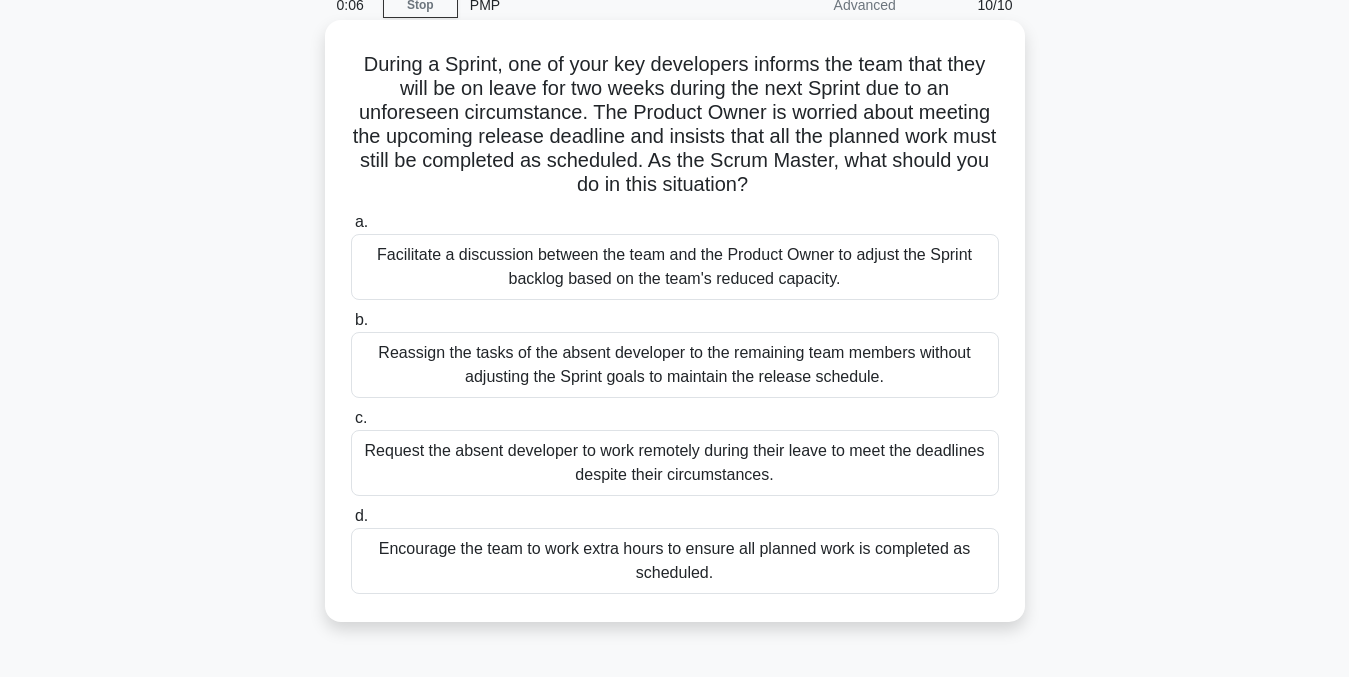 click on "Facilitate a discussion between the team and the Product Owner to adjust the Sprint backlog based on the team's reduced capacity." at bounding box center (675, 267) 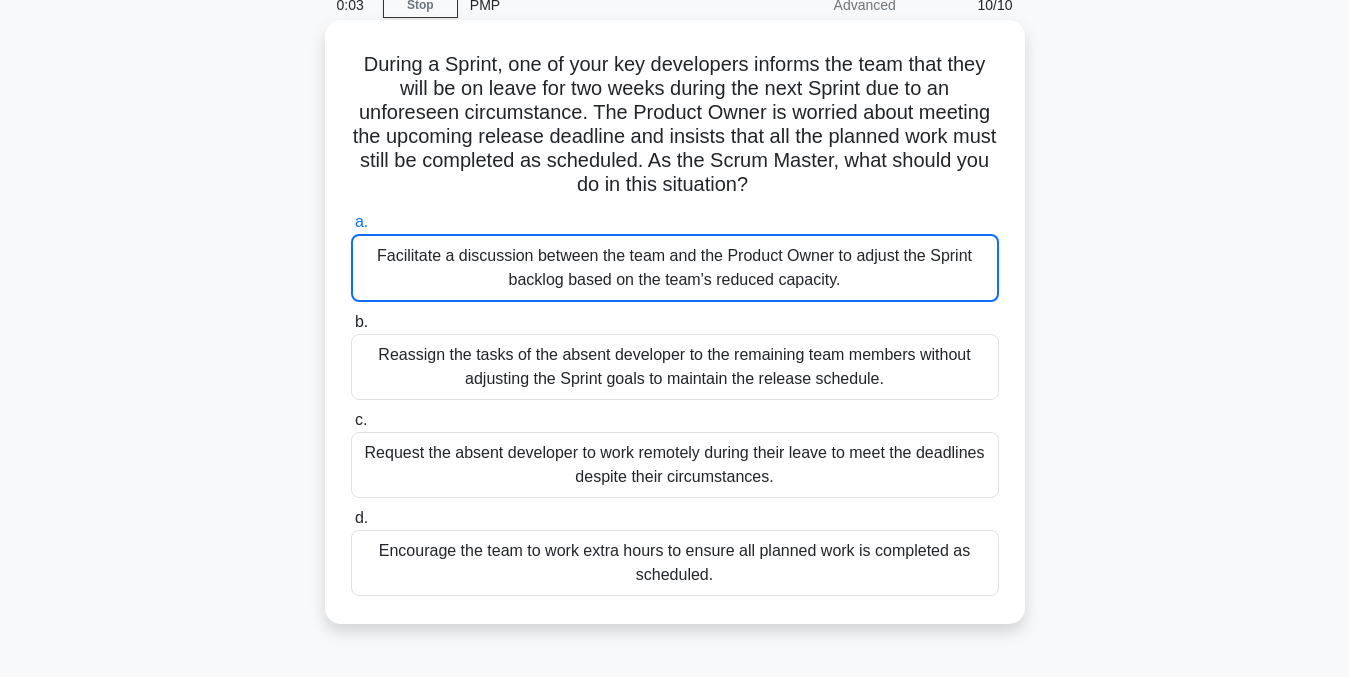click on "Facilitate a discussion between the team and the Product Owner to adjust the Sprint backlog based on the team's reduced capacity." at bounding box center (675, 268) 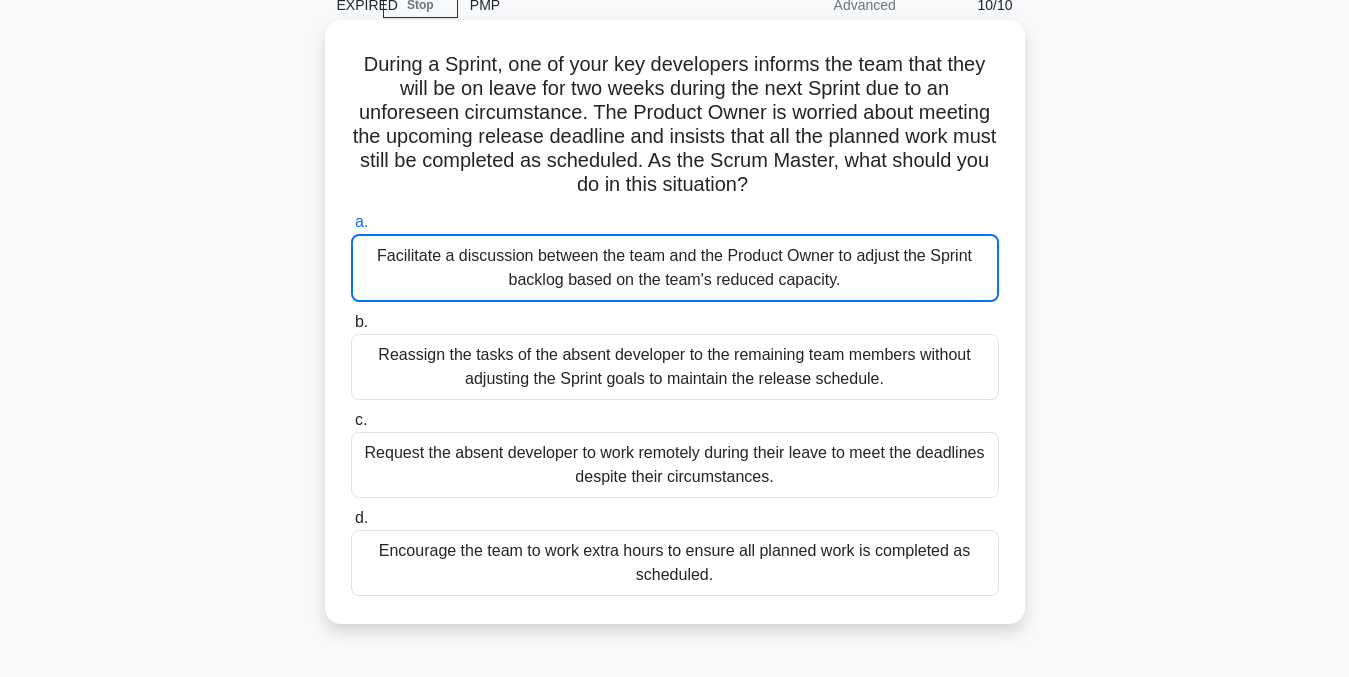 click on "Facilitate a discussion between the team and the Product Owner to adjust the Sprint backlog based on the team's reduced capacity." at bounding box center [675, 268] 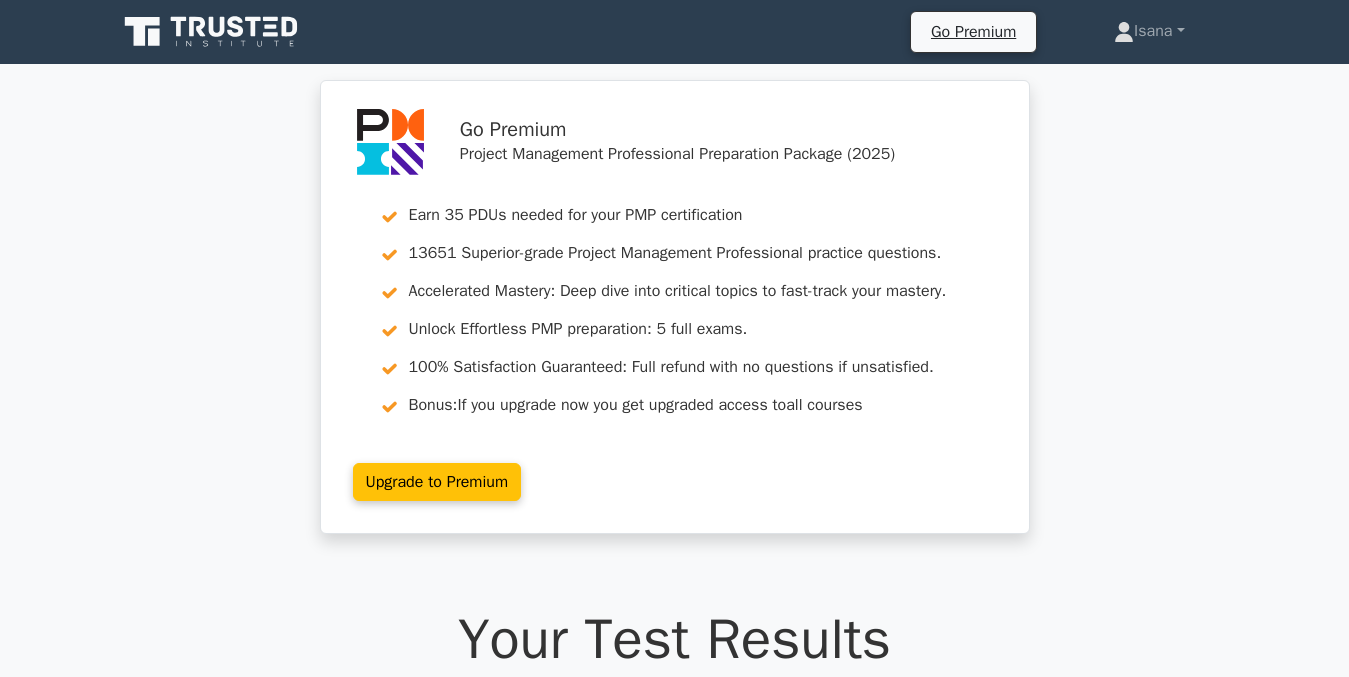 scroll, scrollTop: 0, scrollLeft: 0, axis: both 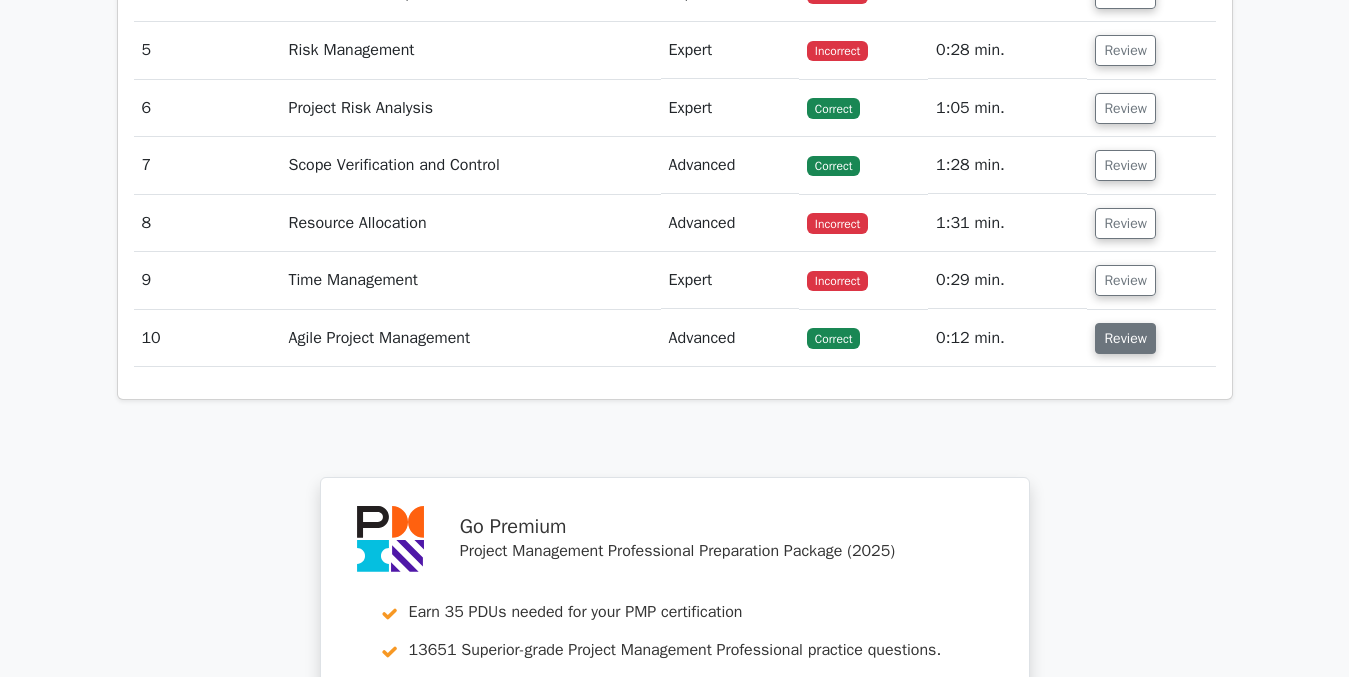 click on "Review" at bounding box center (1125, 338) 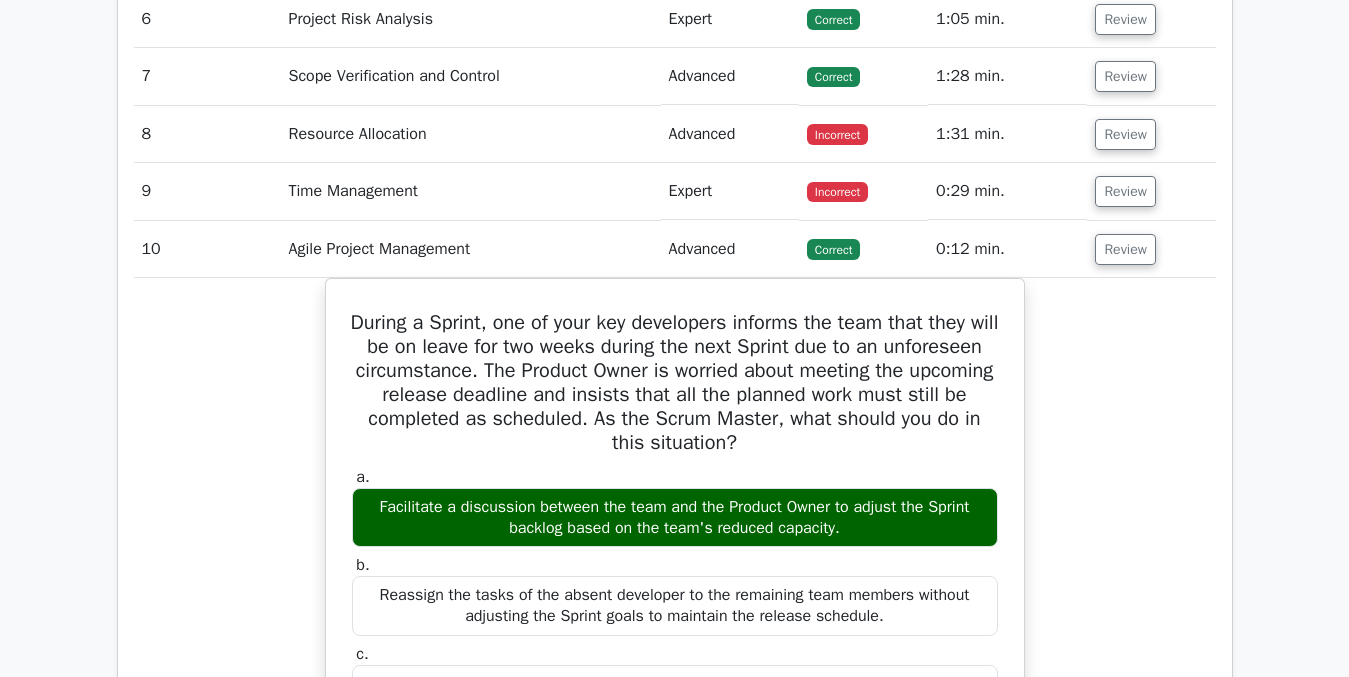 scroll, scrollTop: 3264, scrollLeft: 0, axis: vertical 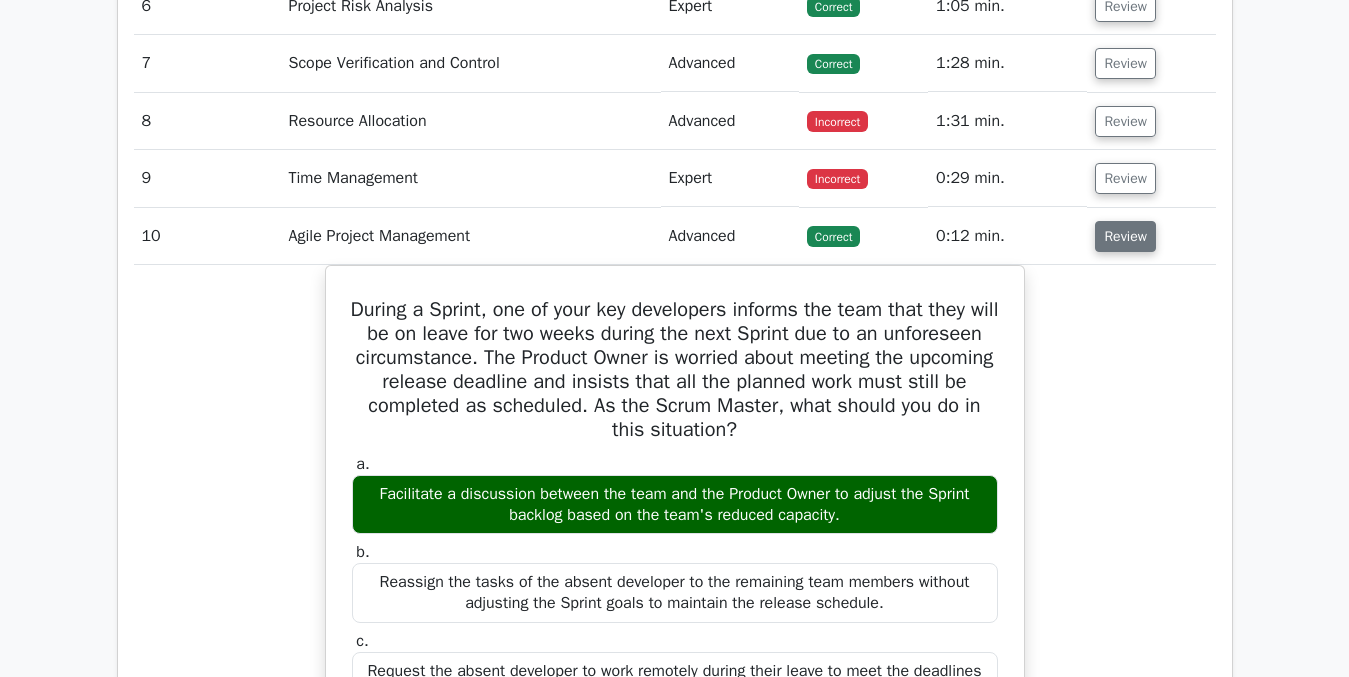 click on "Review" at bounding box center (1125, 236) 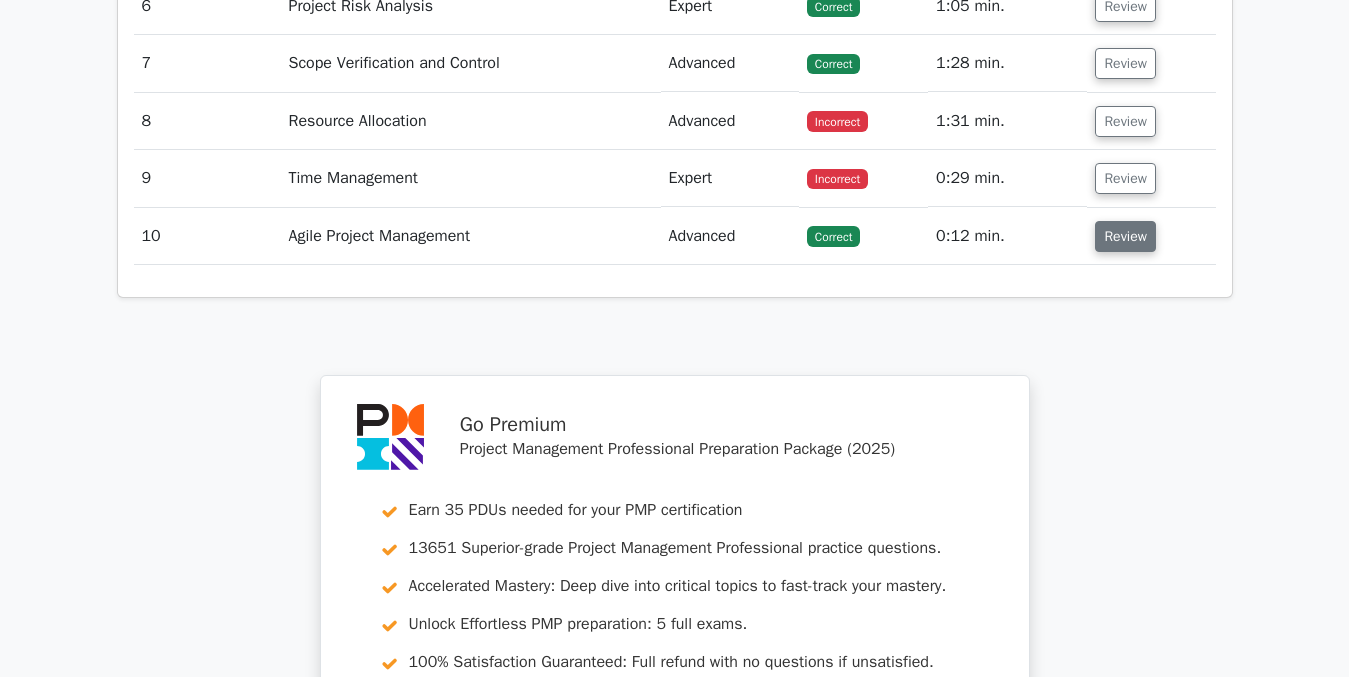 click on "Review" at bounding box center (1125, 236) 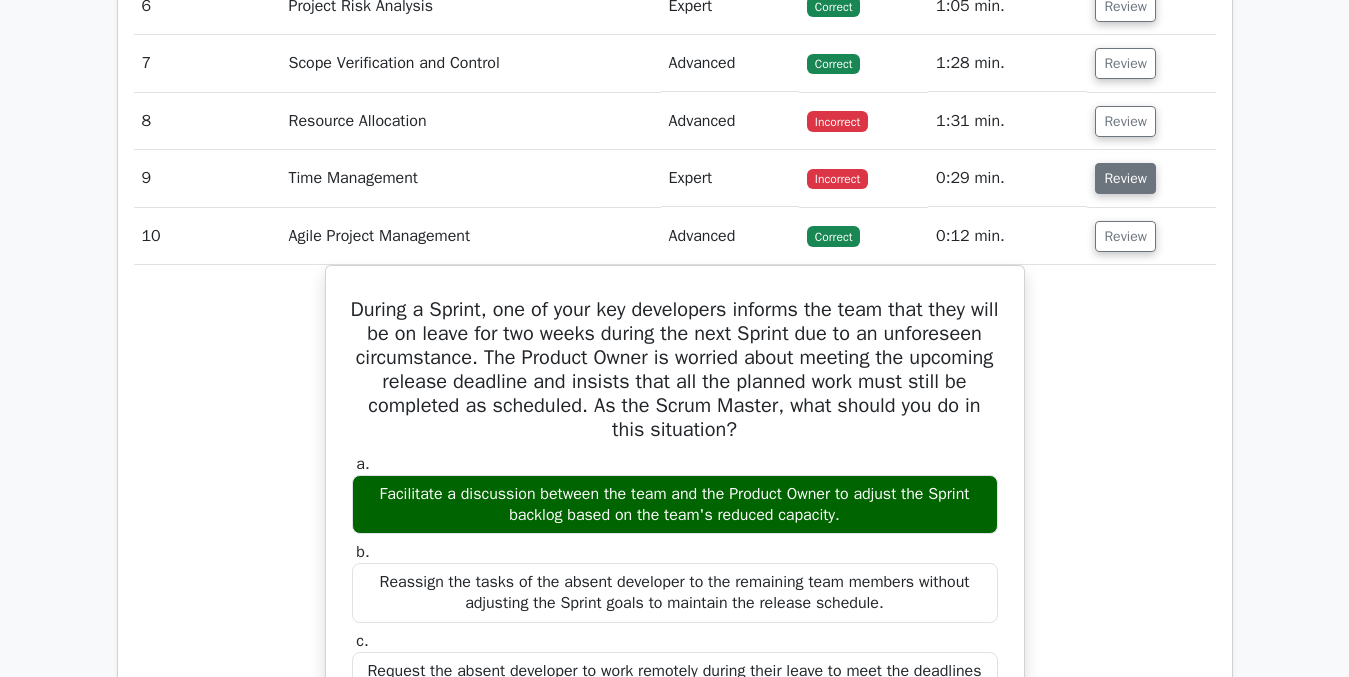 click on "Review" at bounding box center (1125, 178) 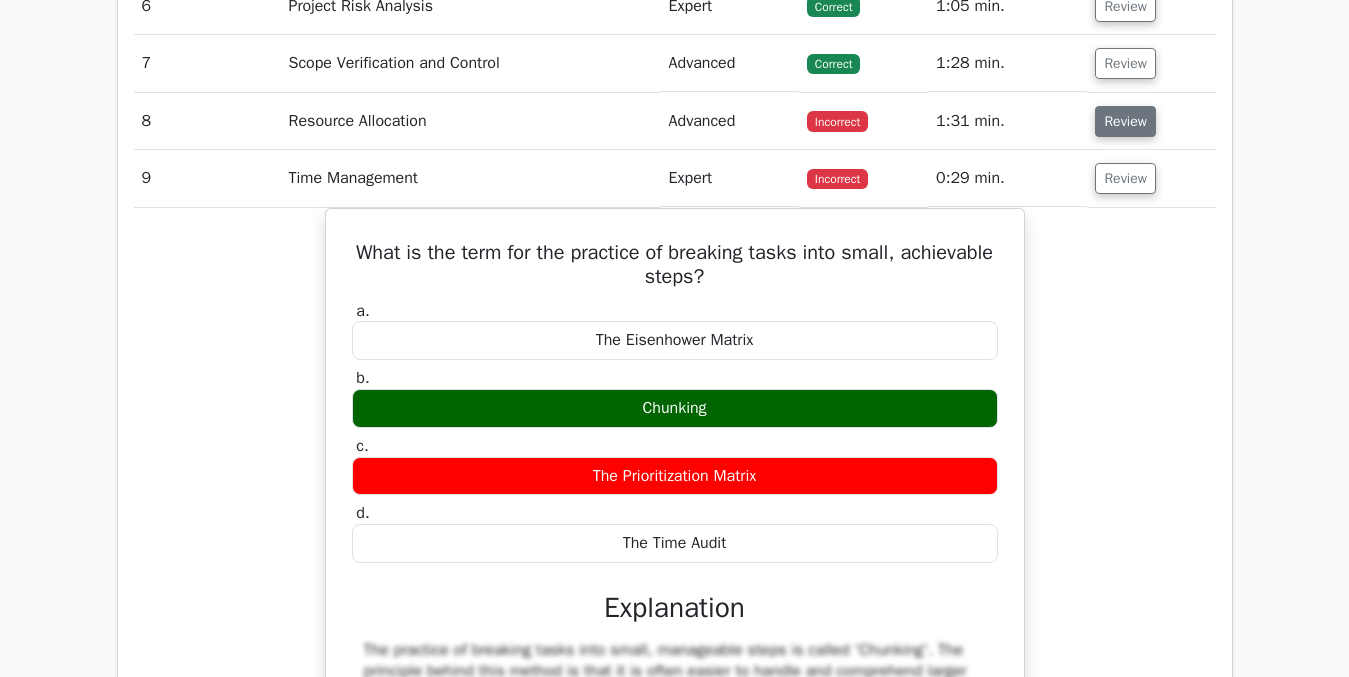 click on "Review" at bounding box center [1125, 121] 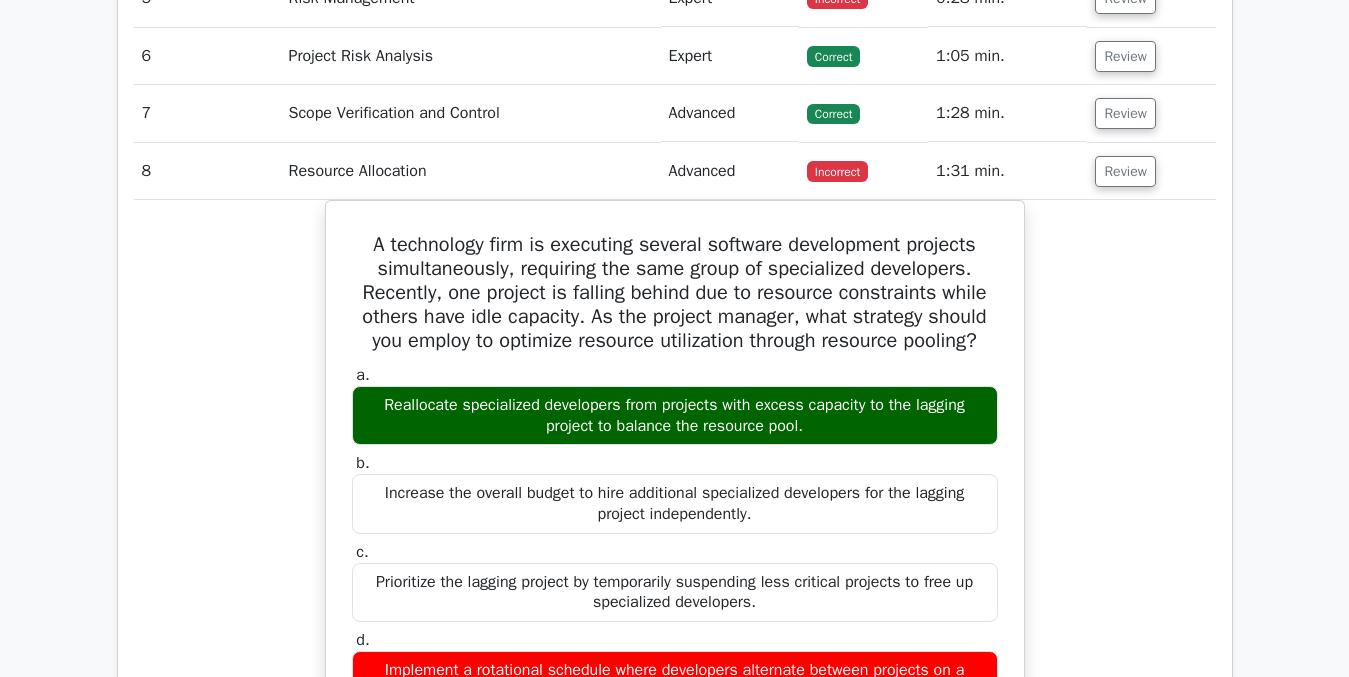 scroll, scrollTop: 3208, scrollLeft: 0, axis: vertical 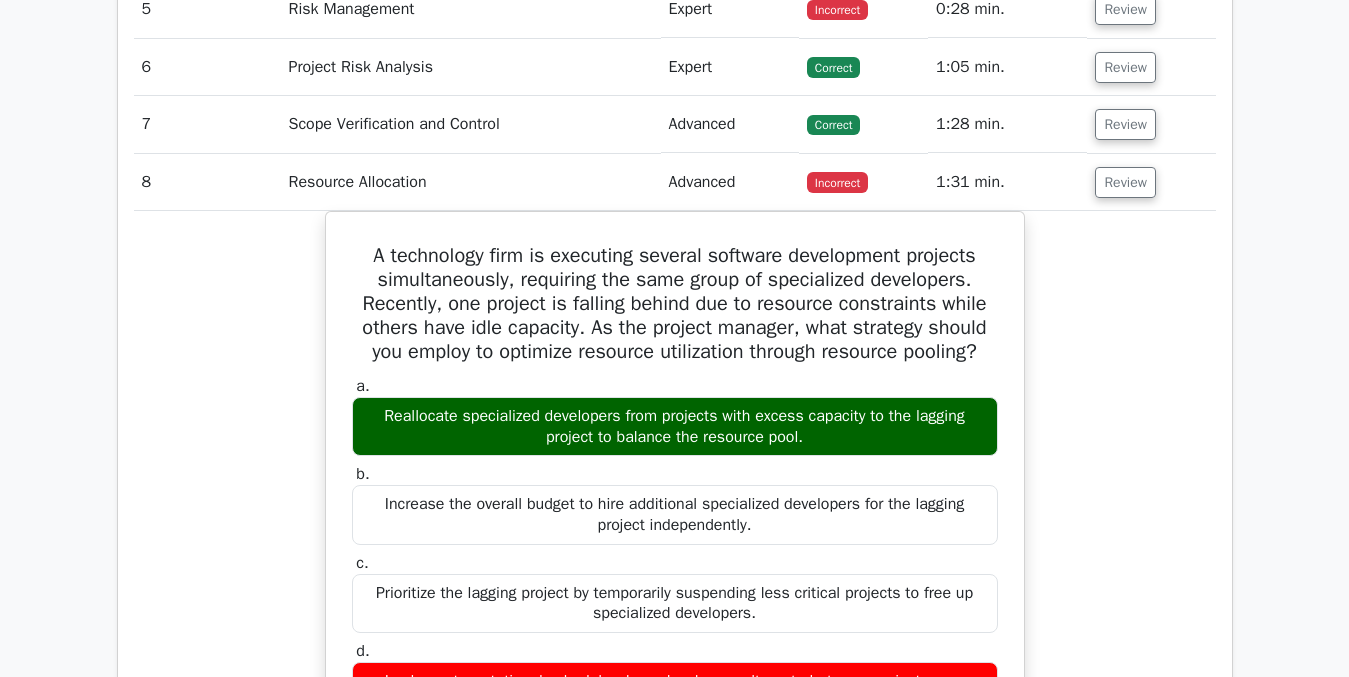 drag, startPoint x: 1342, startPoint y: 327, endPoint x: 1299, endPoint y: 324, distance: 43.104523 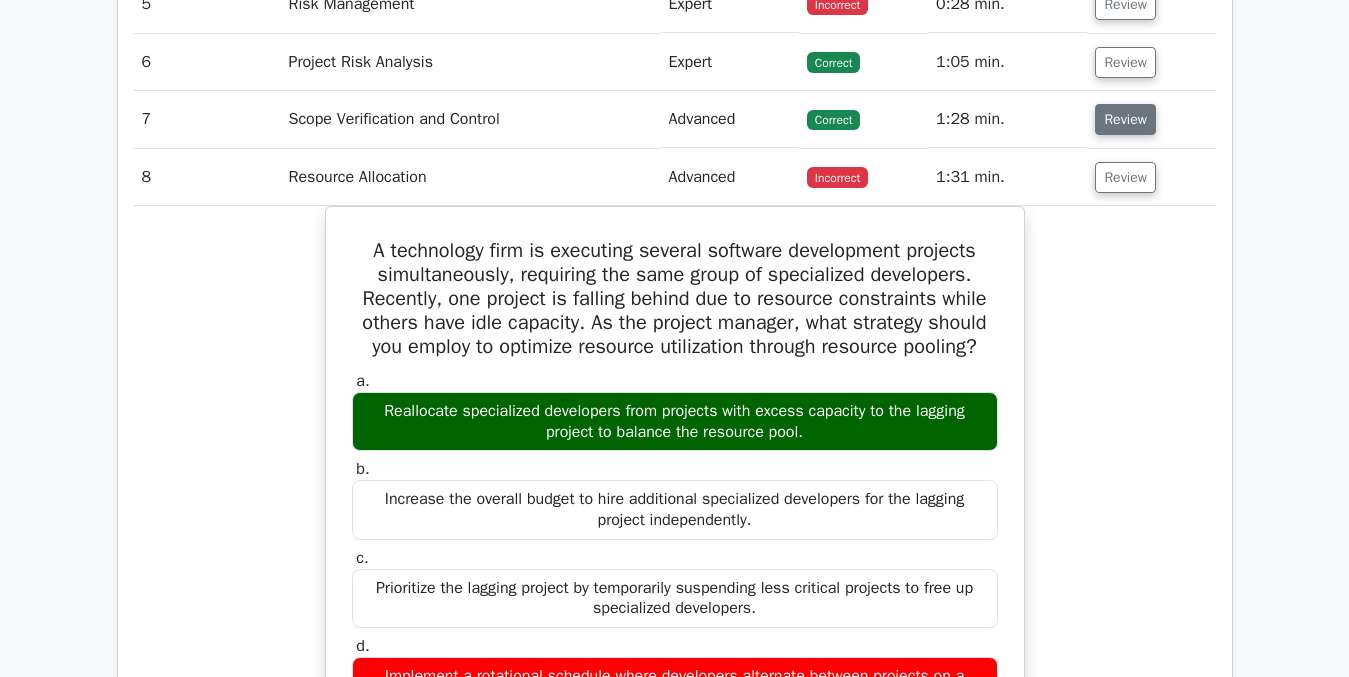 click on "Review" at bounding box center [1125, 119] 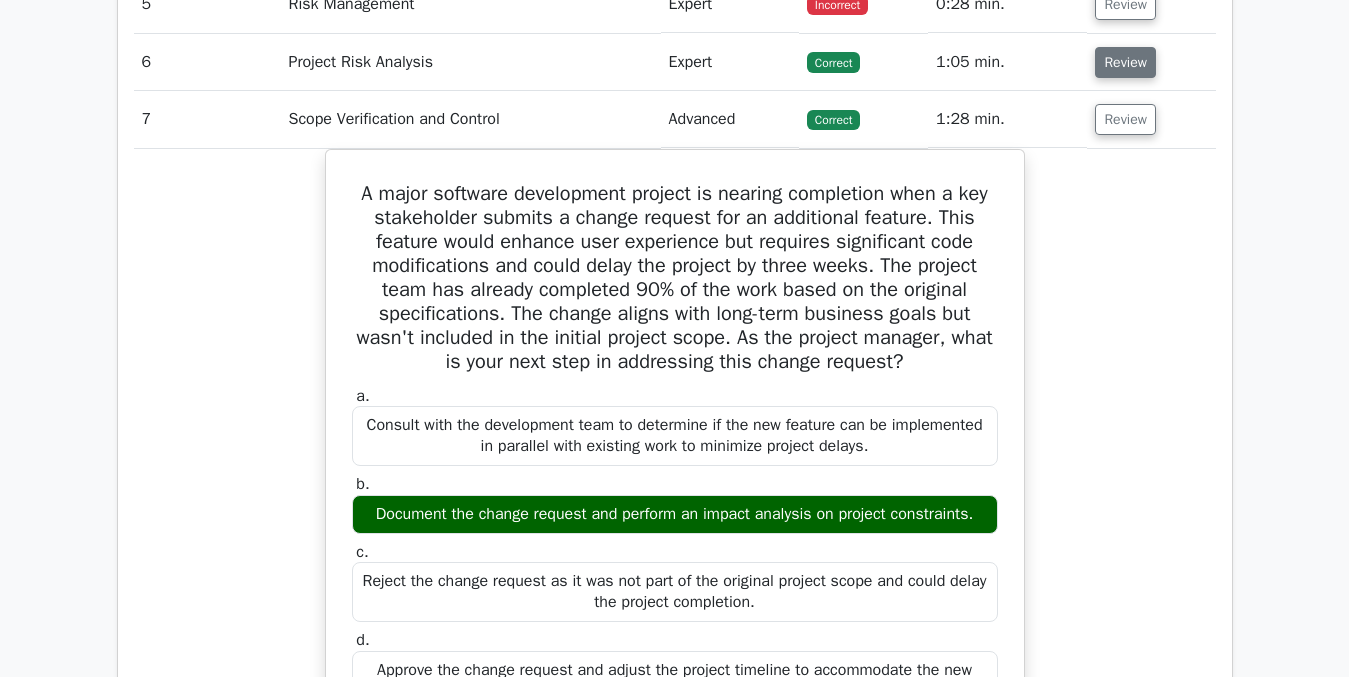 click on "Review" at bounding box center [1125, 62] 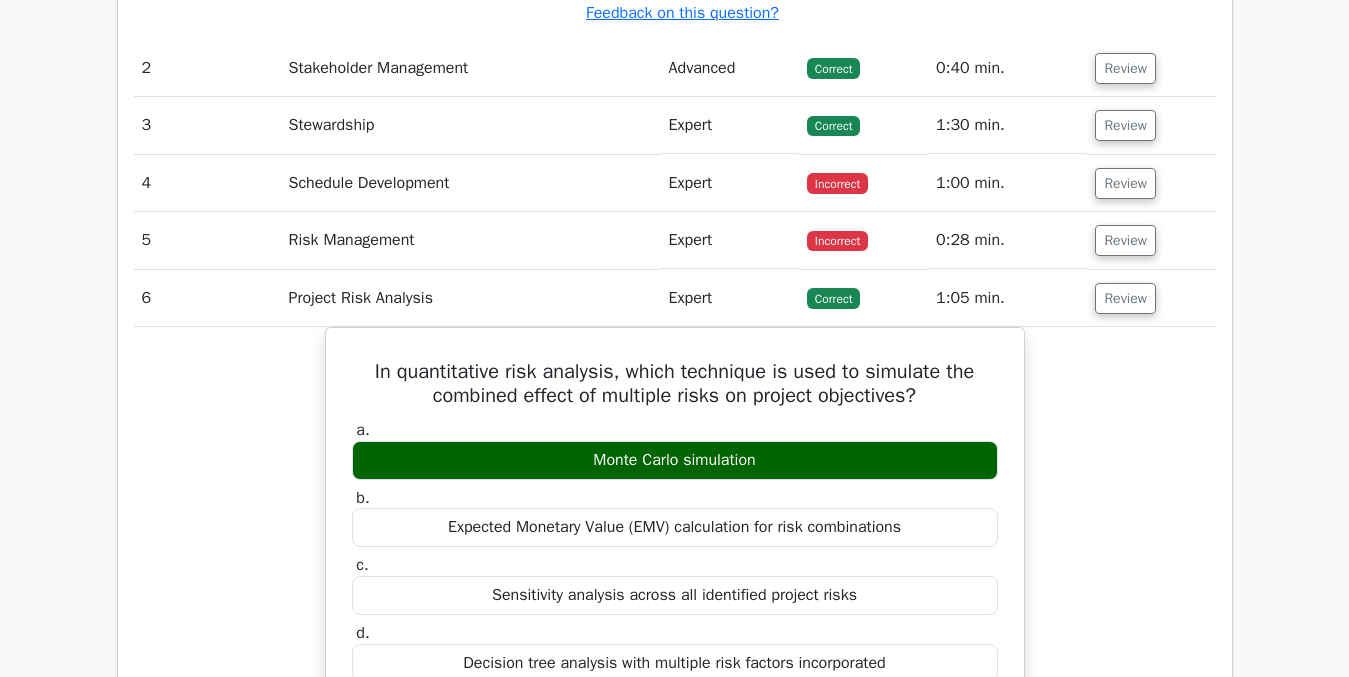 scroll, scrollTop: 2946, scrollLeft: 0, axis: vertical 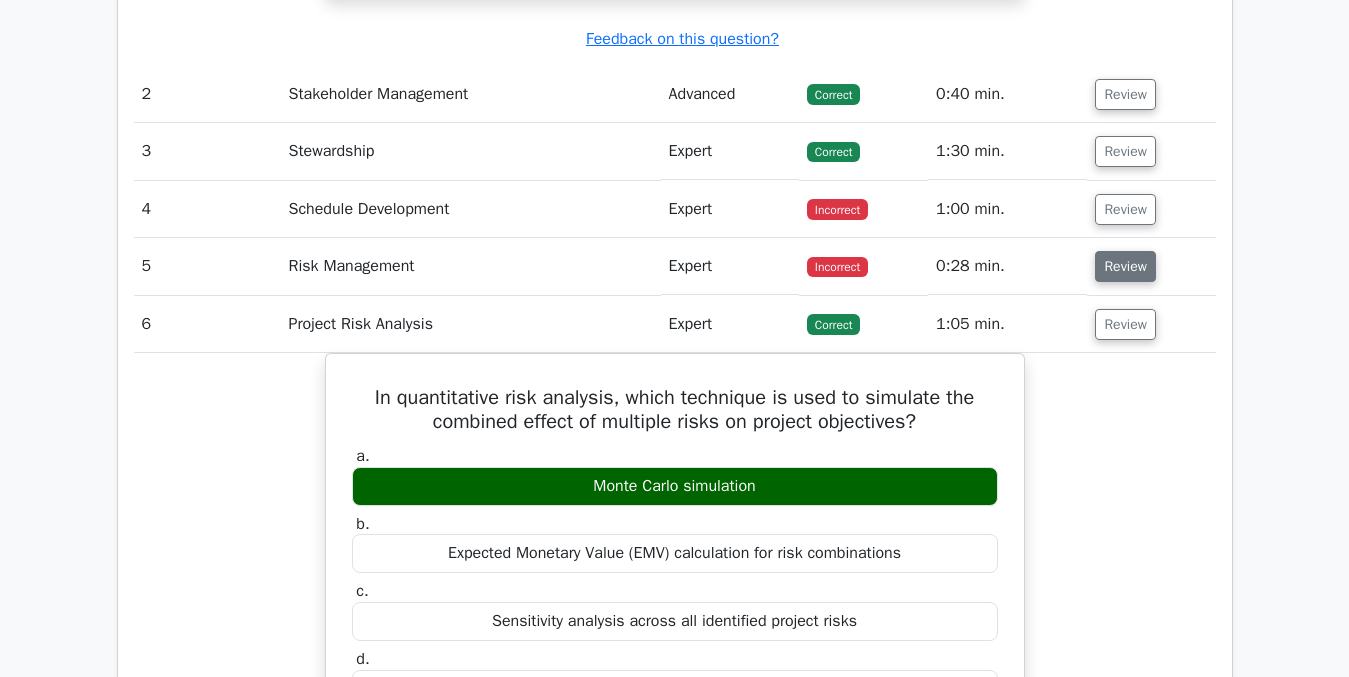 click on "Review" at bounding box center [1125, 266] 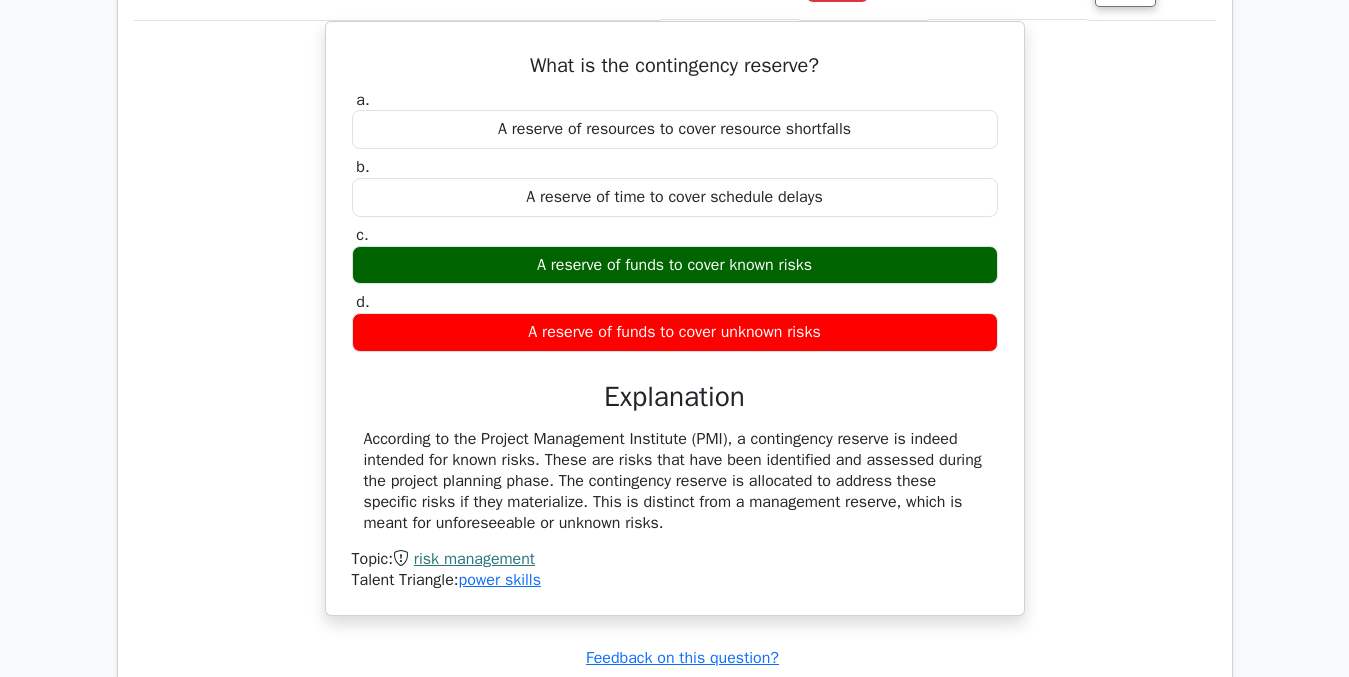 scroll, scrollTop: 3291, scrollLeft: 0, axis: vertical 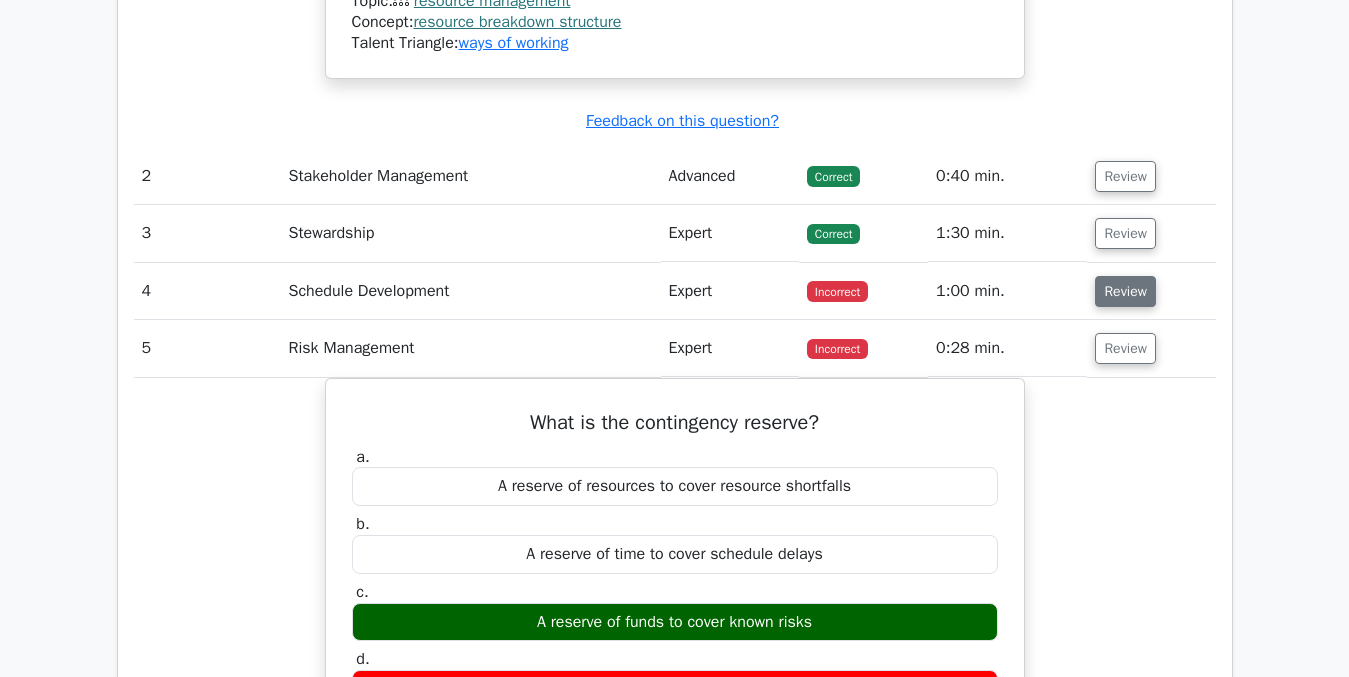 click on "Review" at bounding box center [1125, 291] 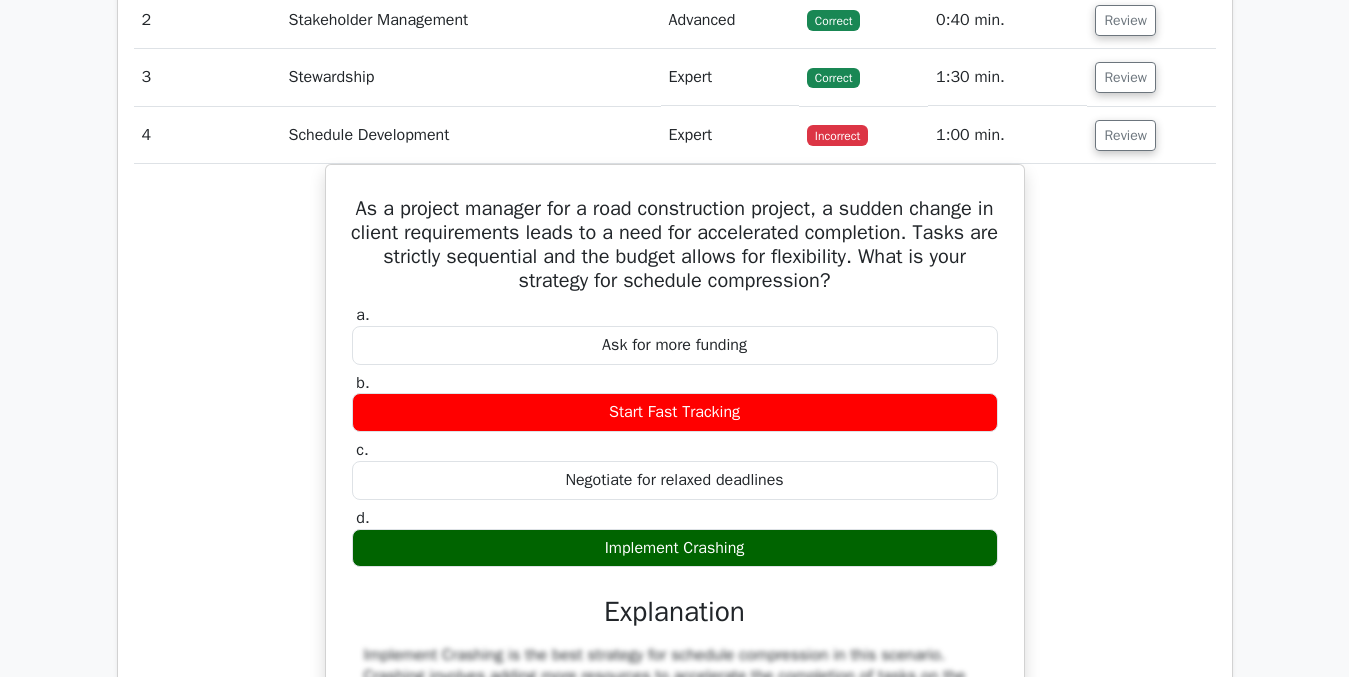 scroll, scrollTop: 3043, scrollLeft: 0, axis: vertical 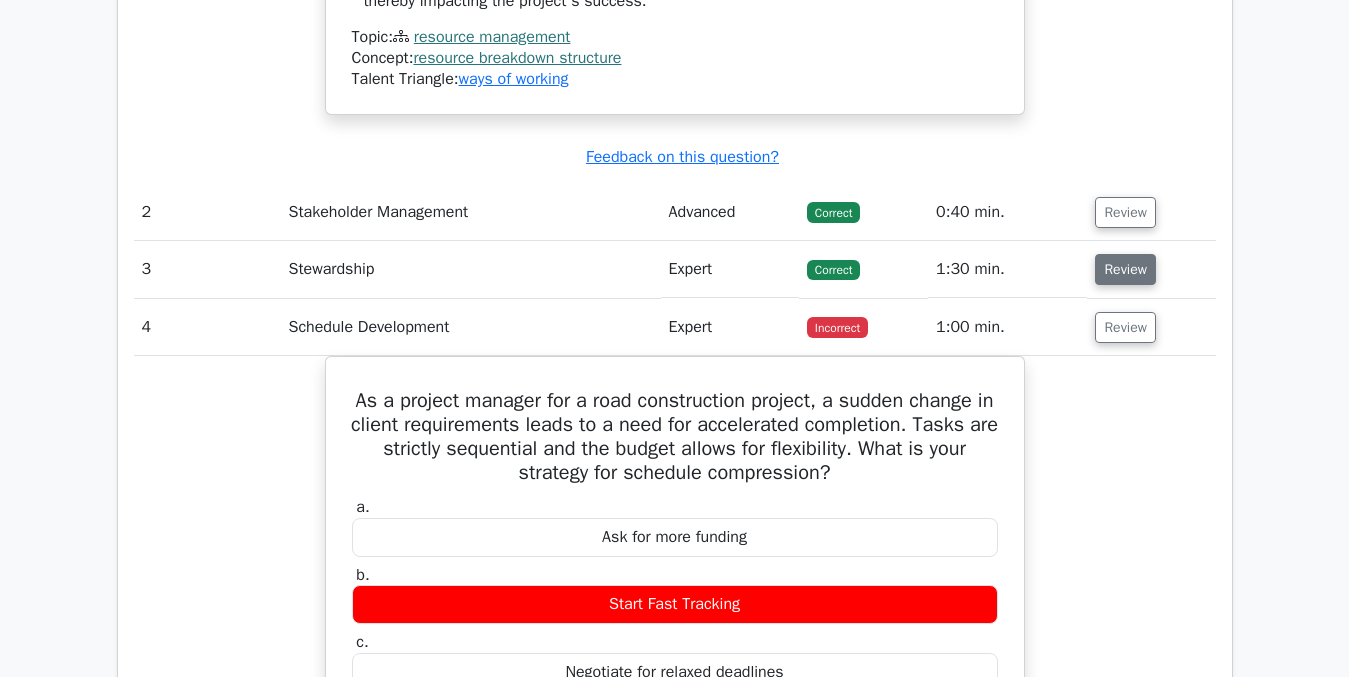 click on "Review" at bounding box center (1125, 269) 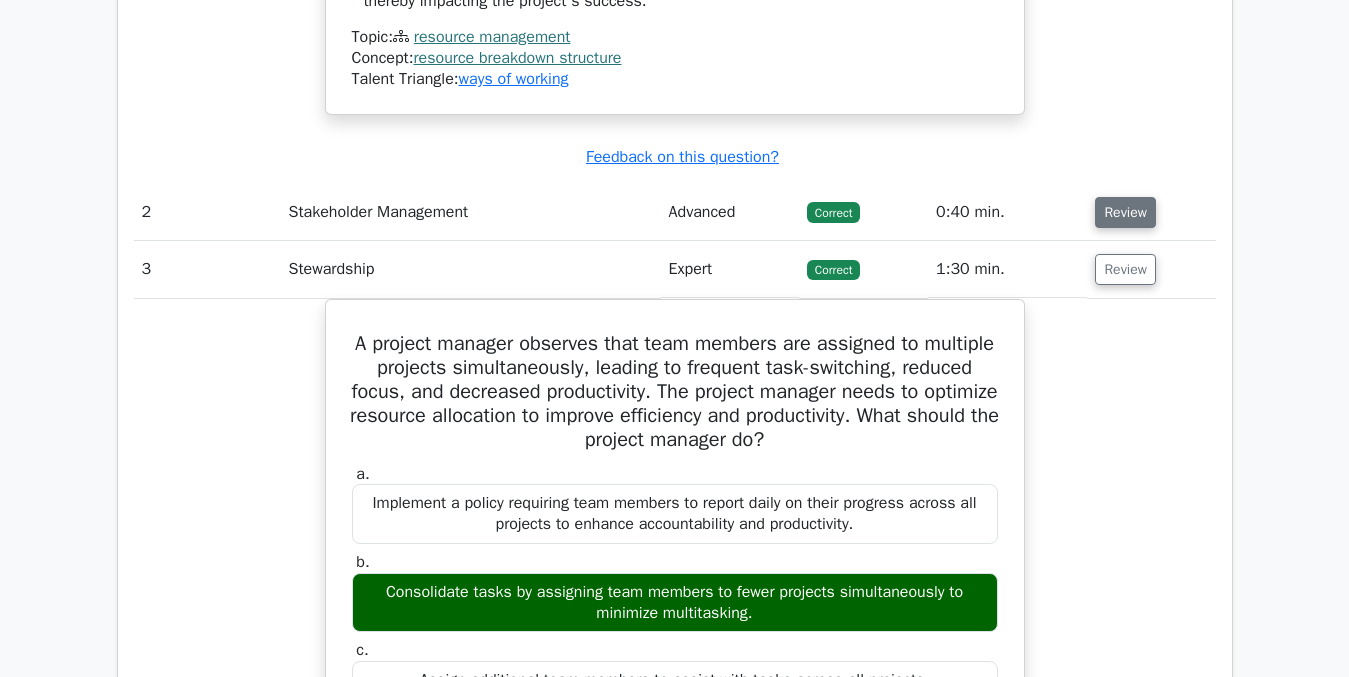 click on "Review" at bounding box center (1125, 212) 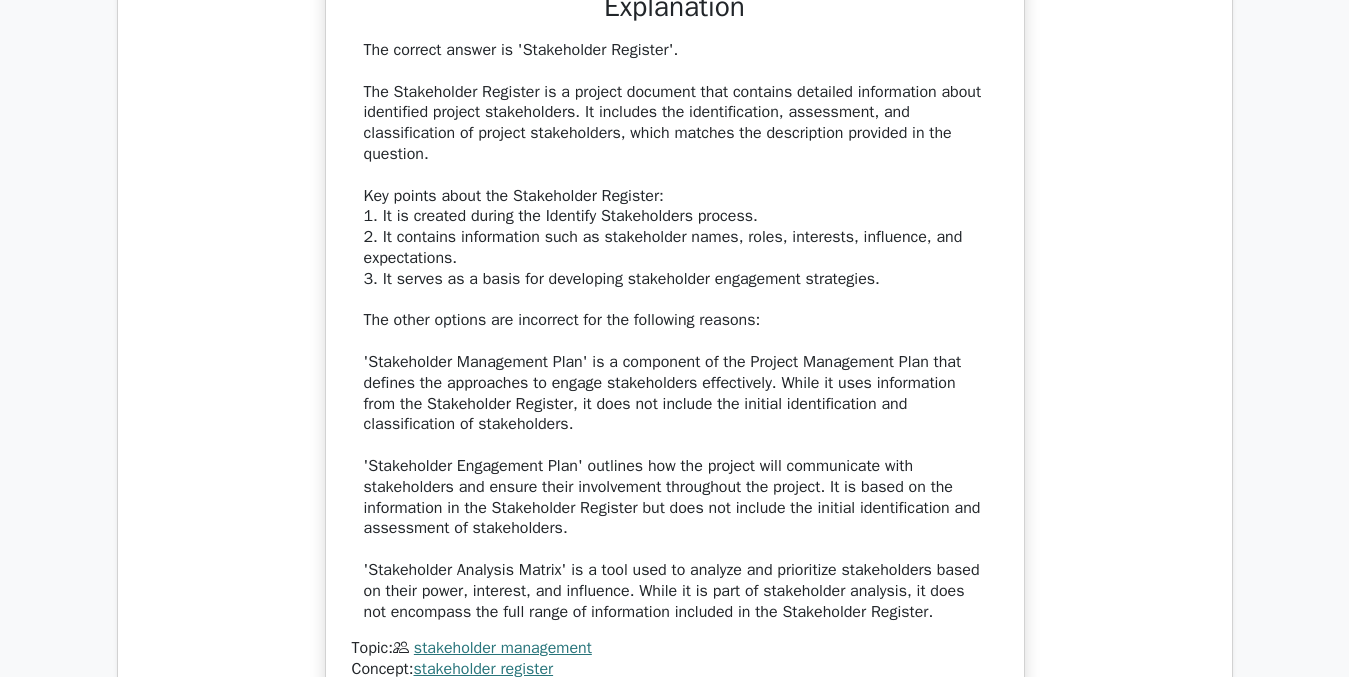 scroll, scrollTop: 3489, scrollLeft: 0, axis: vertical 